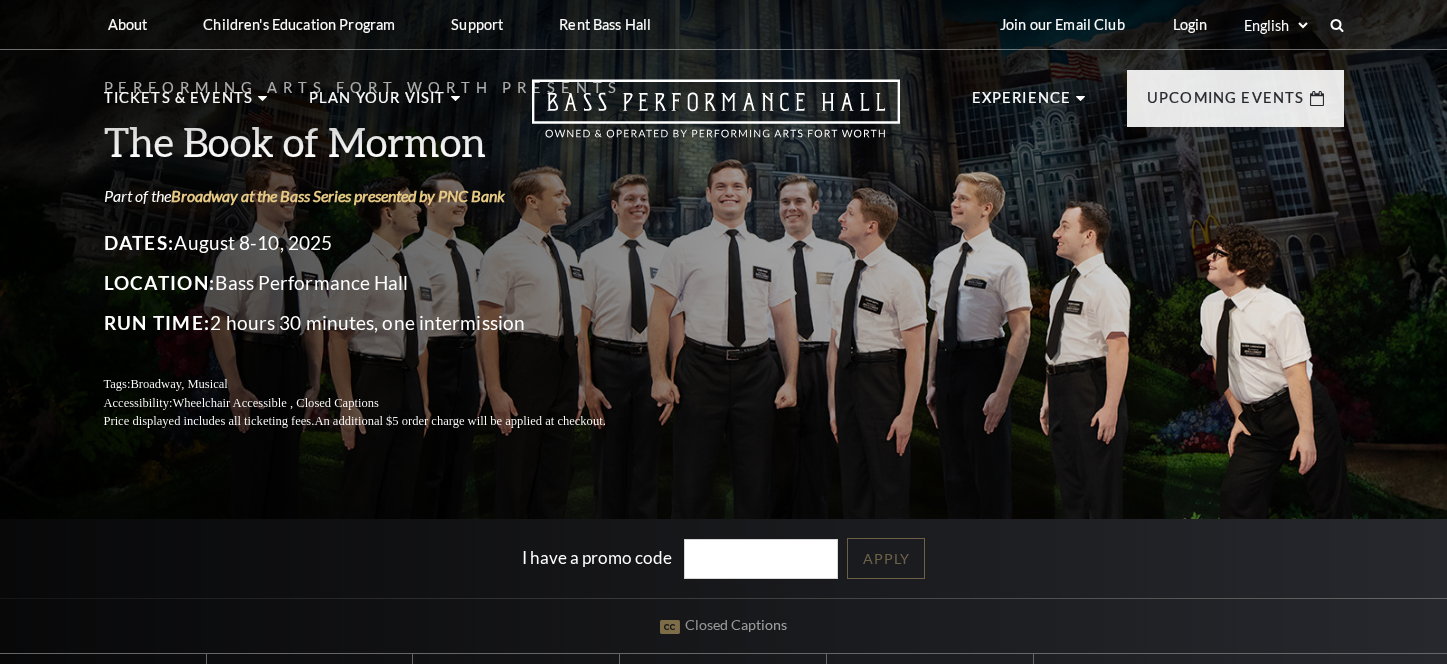scroll, scrollTop: 0, scrollLeft: 0, axis: both 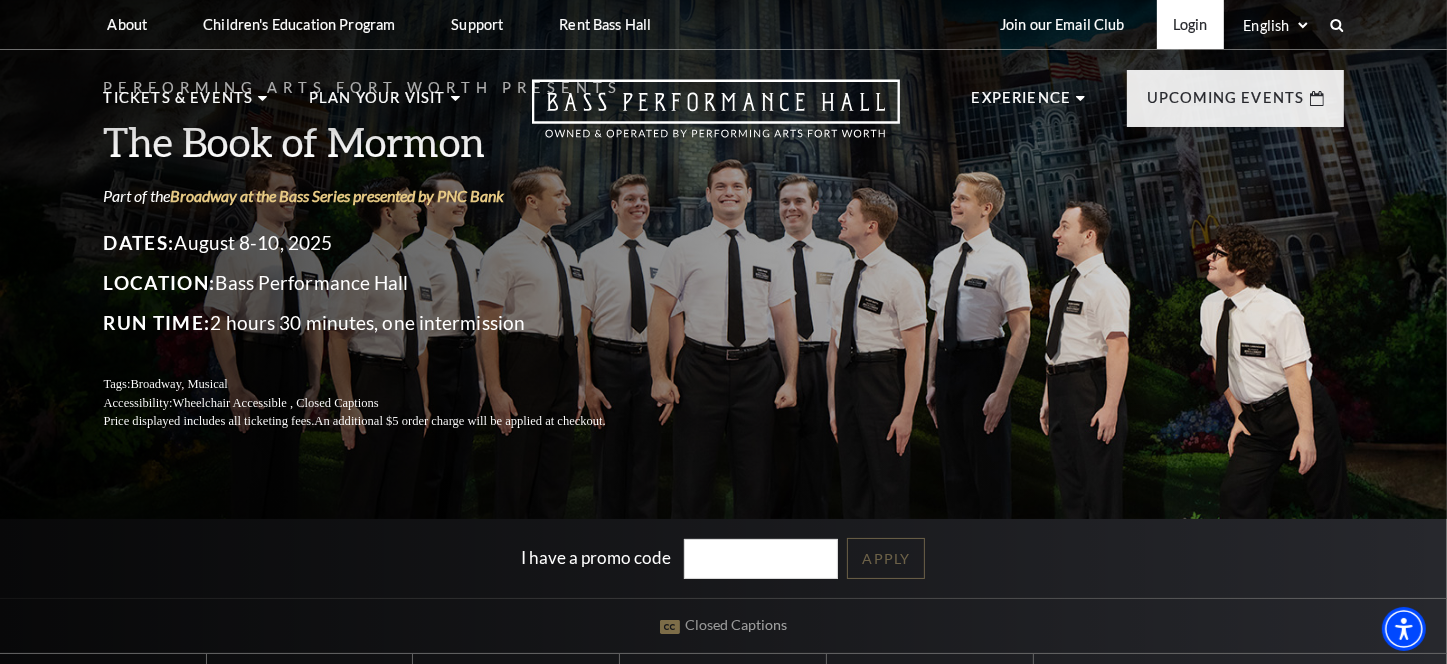 click on "Login" at bounding box center (1190, 24) 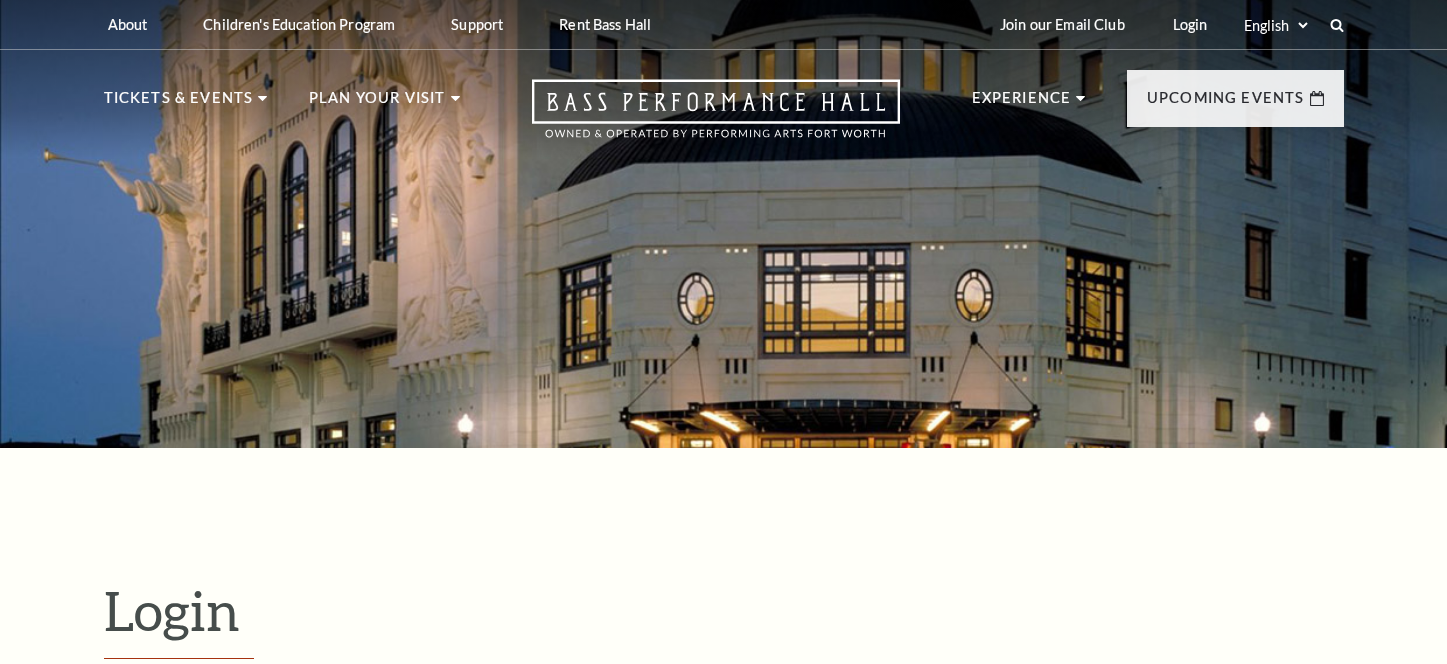 scroll, scrollTop: 486, scrollLeft: 0, axis: vertical 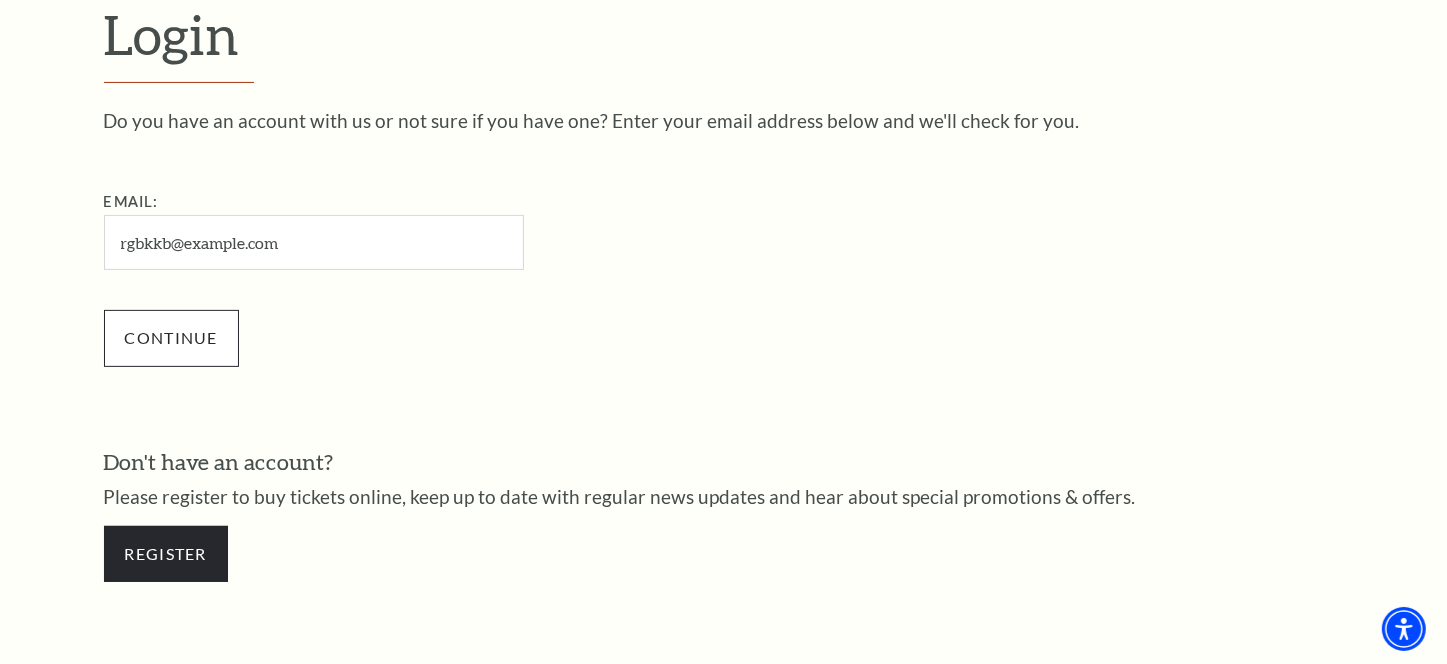 type on "rgbkkb@example.com" 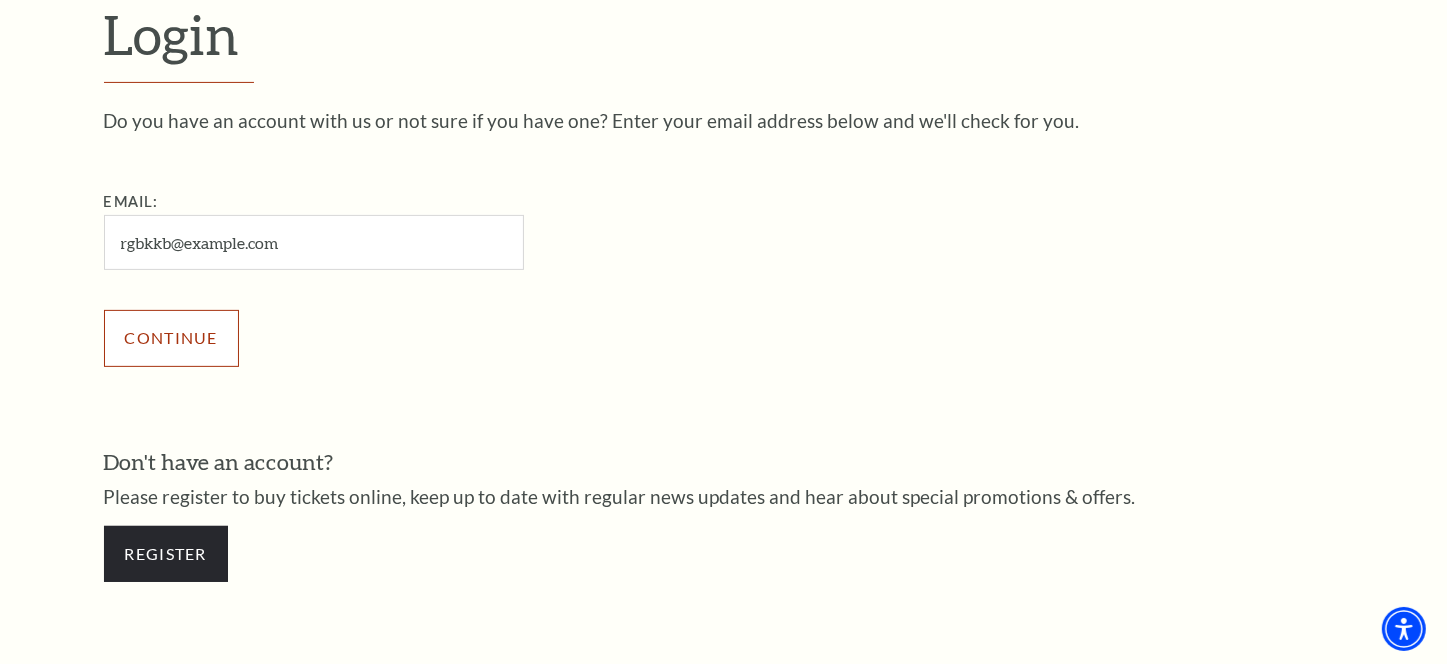 click on "Continue" at bounding box center (171, 338) 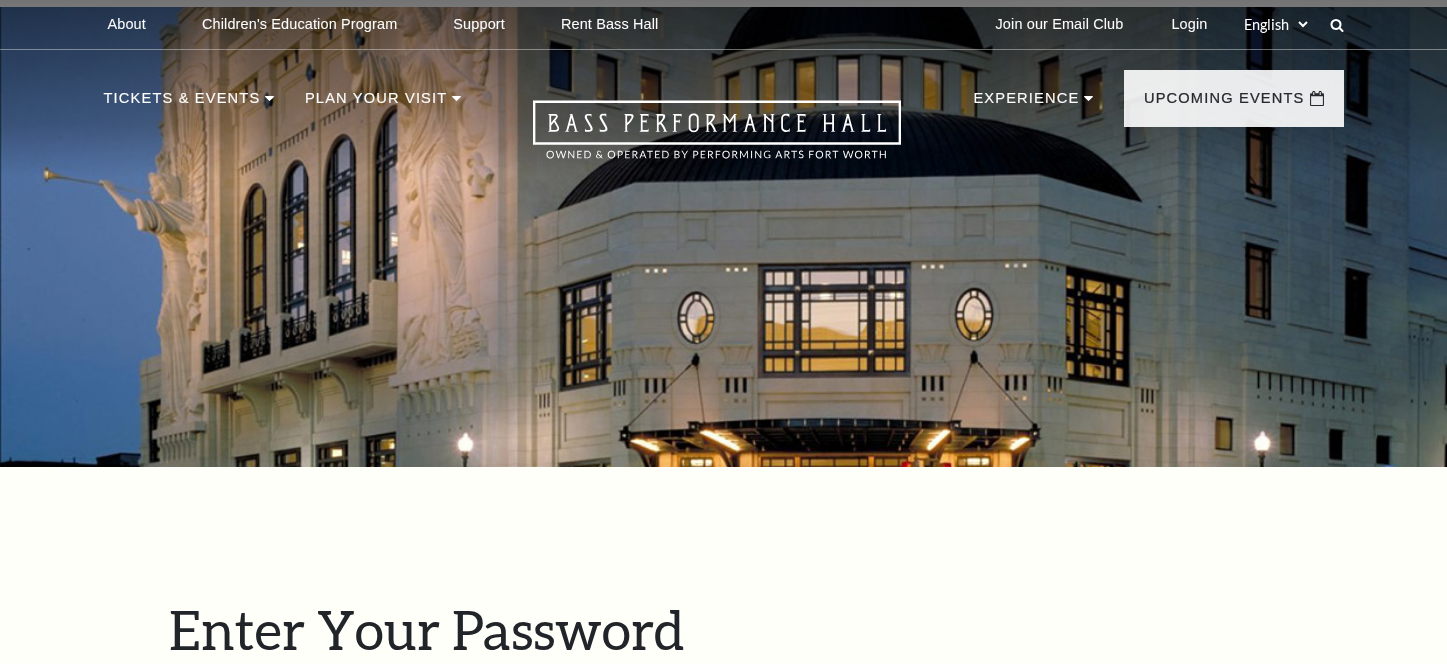 scroll, scrollTop: 680, scrollLeft: 0, axis: vertical 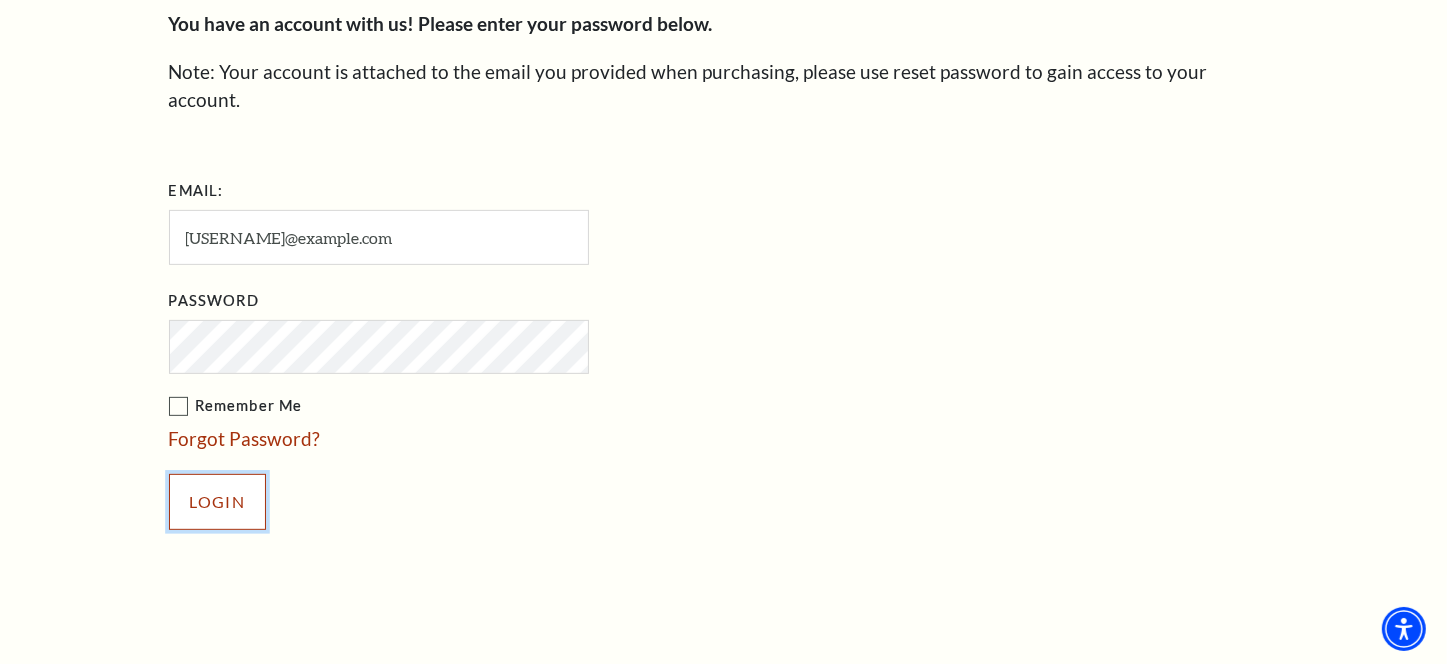 click on "Login" at bounding box center [217, 502] 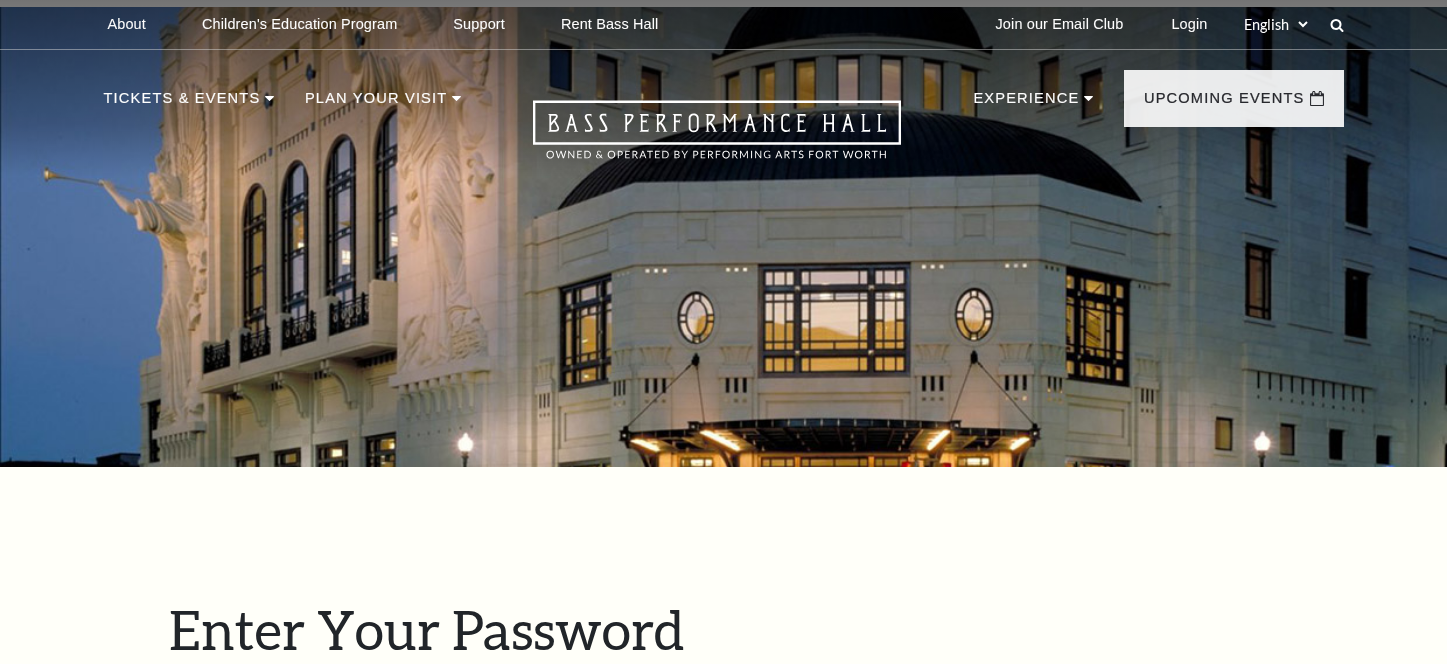 scroll, scrollTop: 708, scrollLeft: 0, axis: vertical 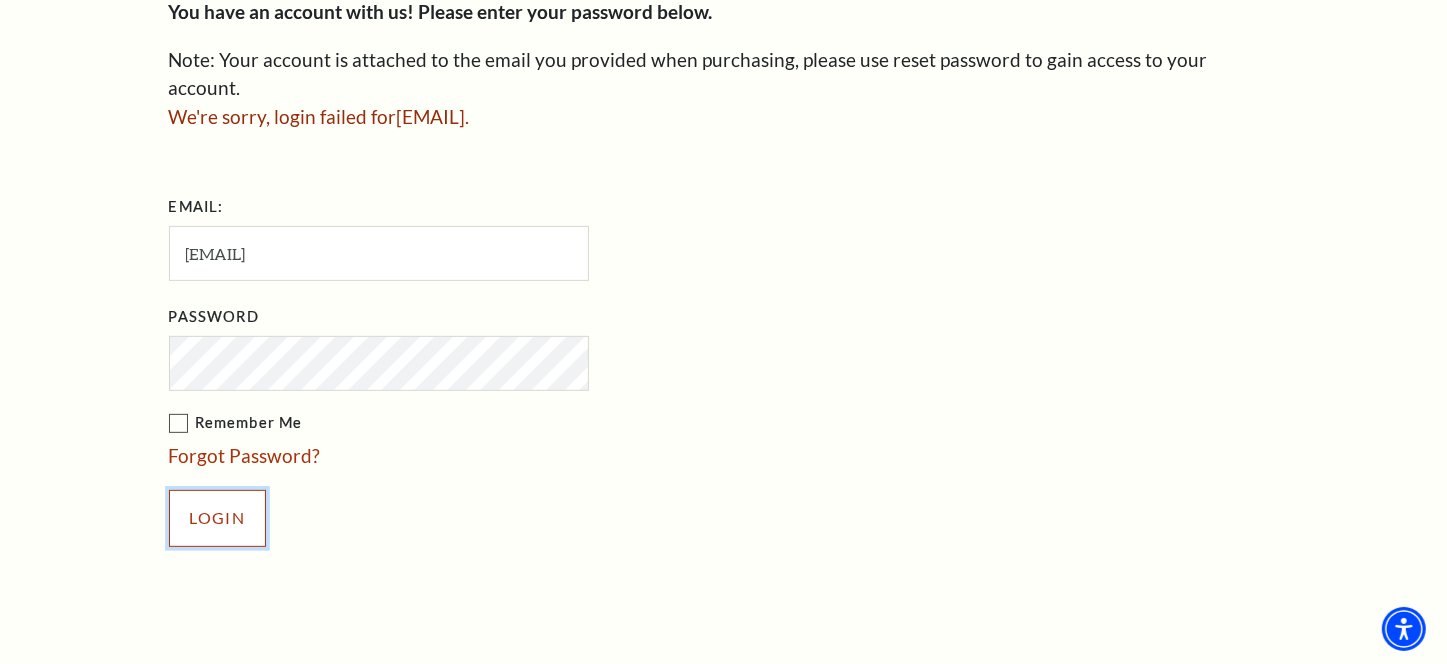 click on "Login" at bounding box center (217, 518) 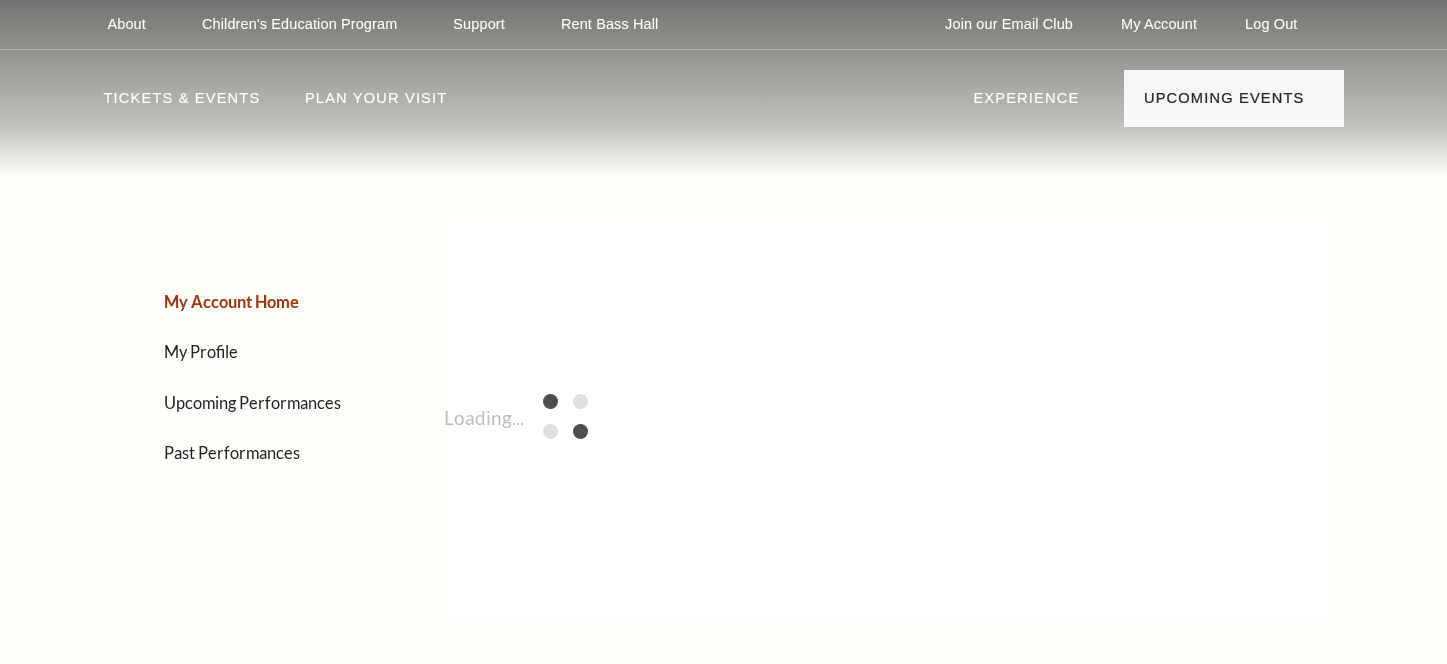 scroll, scrollTop: 0, scrollLeft: 0, axis: both 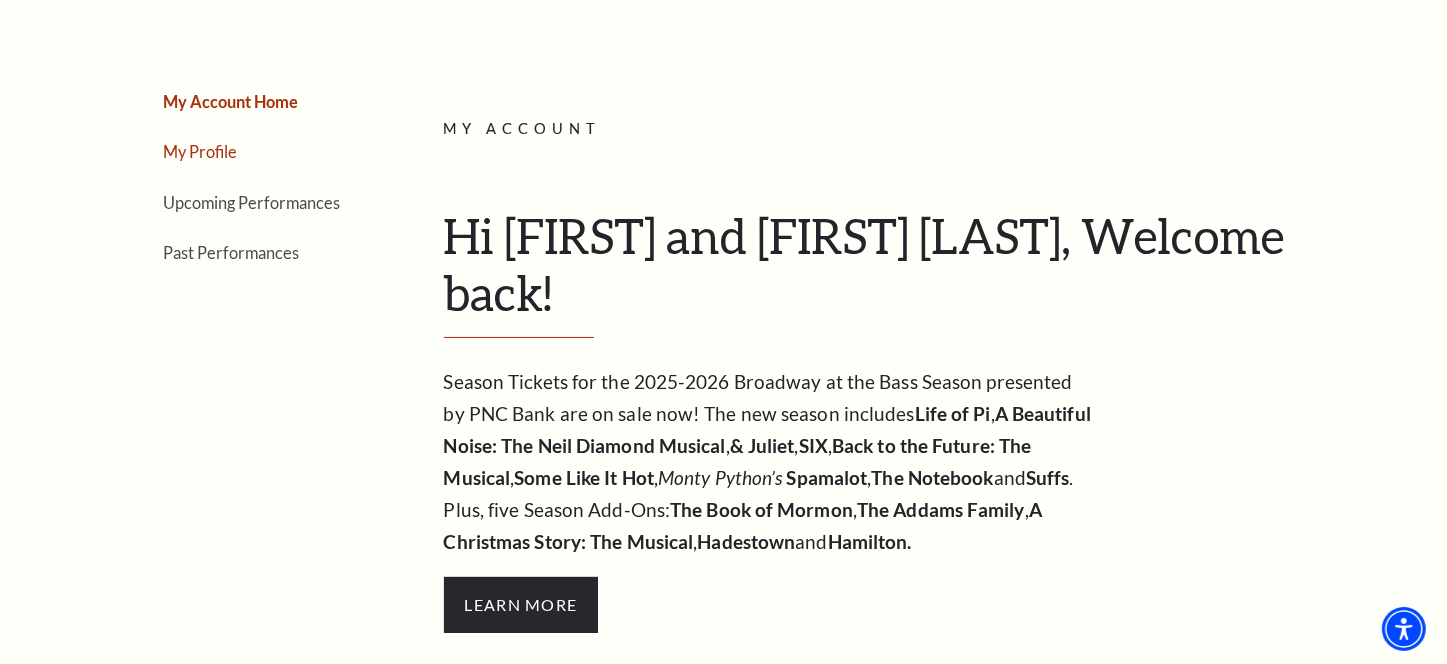 click on "My Profile" at bounding box center (201, 151) 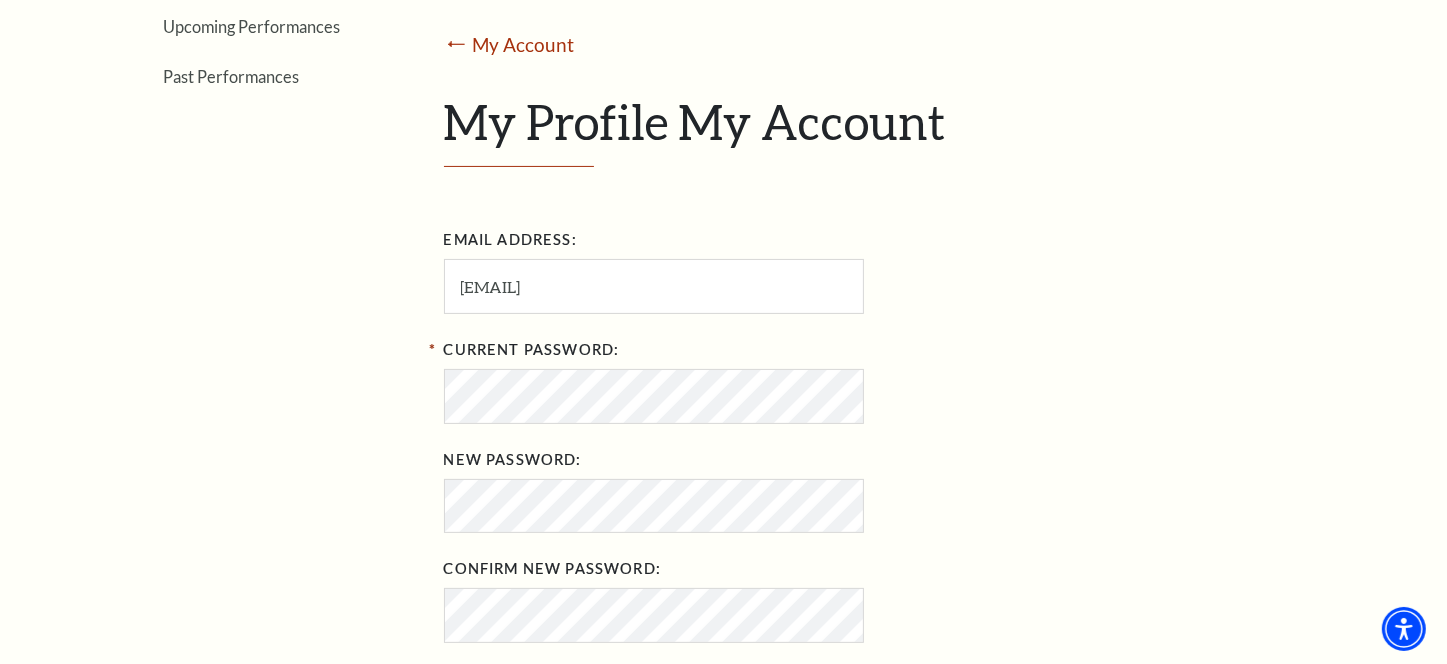 scroll, scrollTop: 400, scrollLeft: 0, axis: vertical 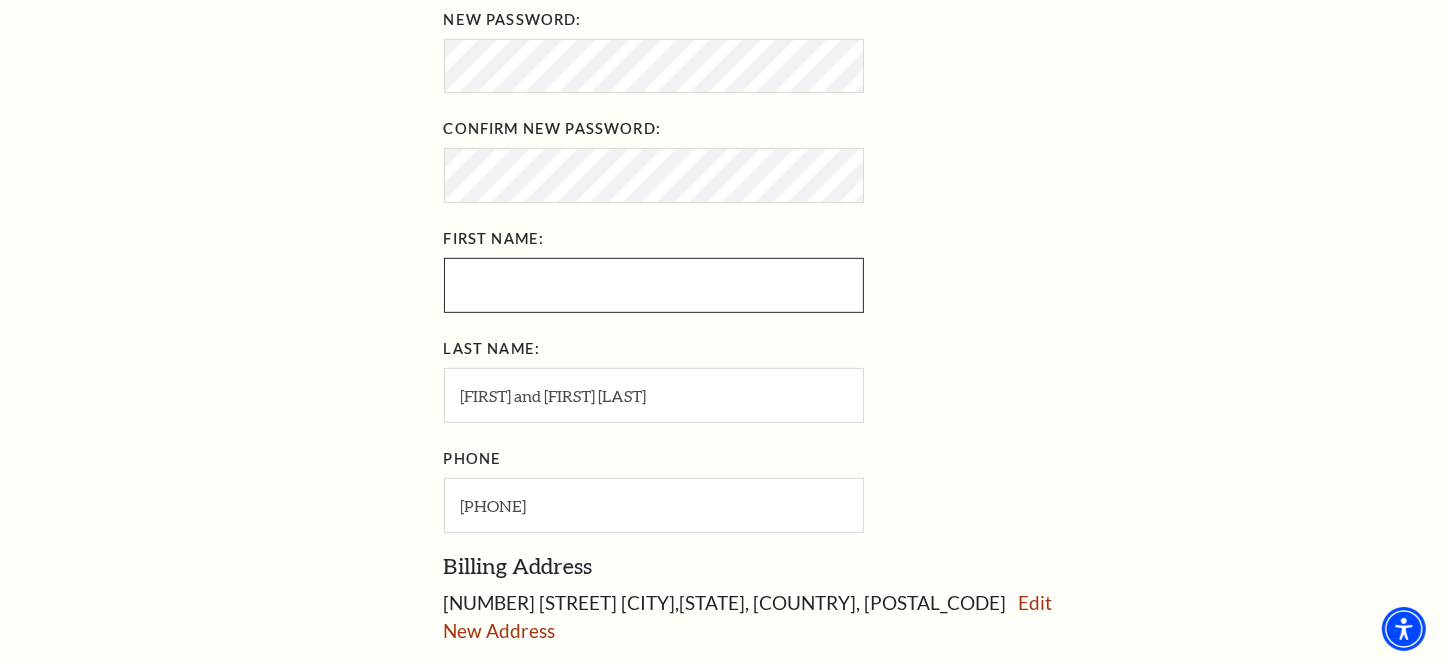 click at bounding box center (654, 285) 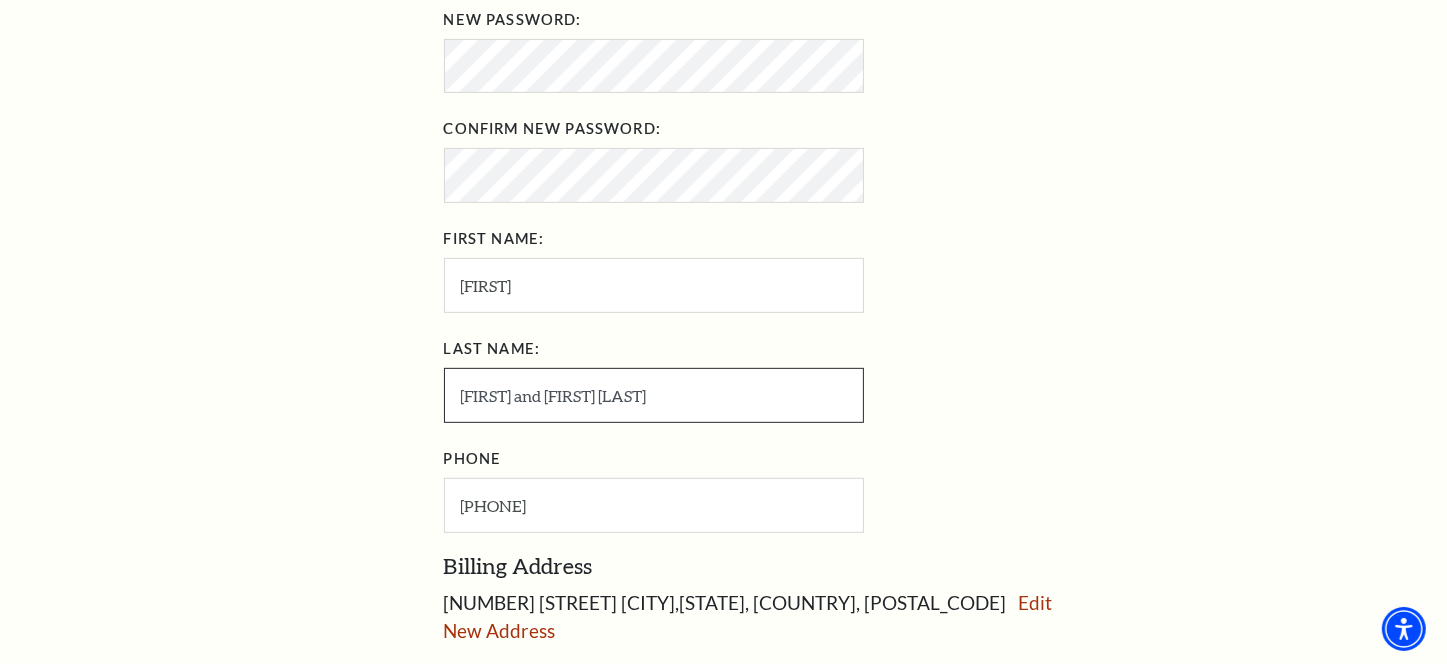 drag, startPoint x: 604, startPoint y: 391, endPoint x: 423, endPoint y: 391, distance: 181 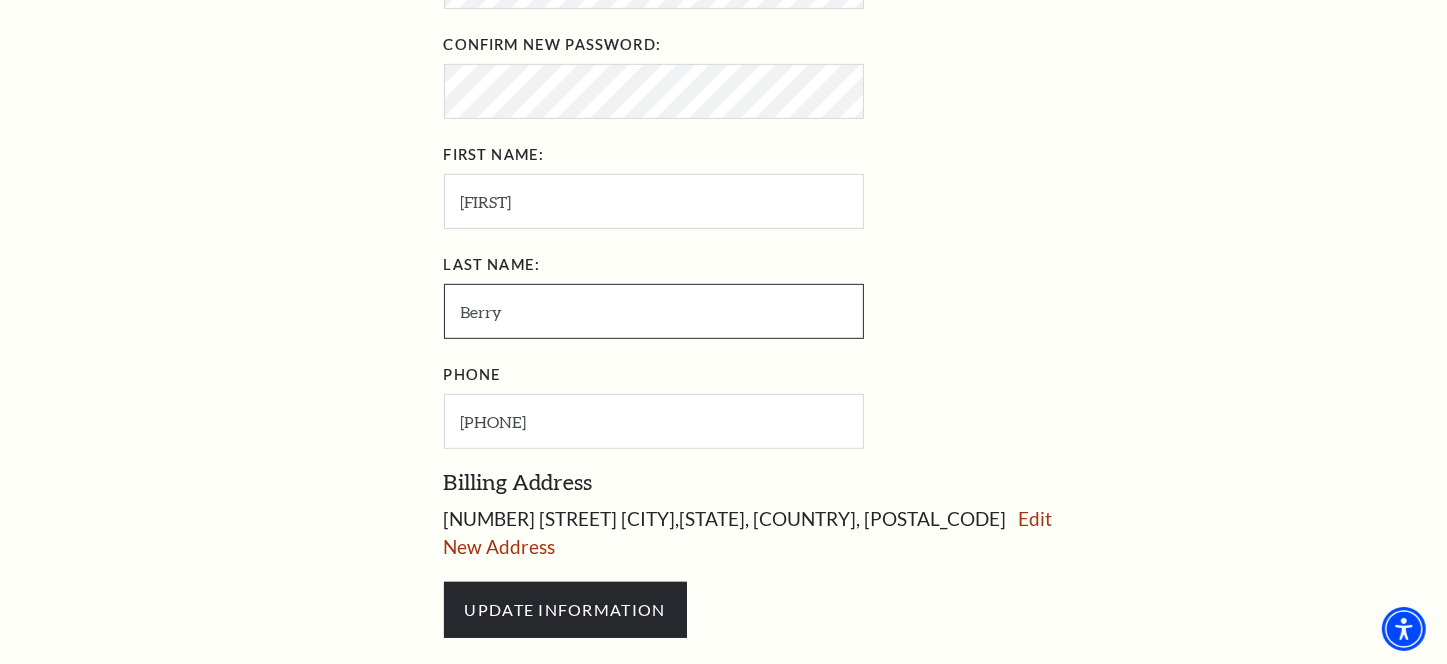 scroll, scrollTop: 900, scrollLeft: 0, axis: vertical 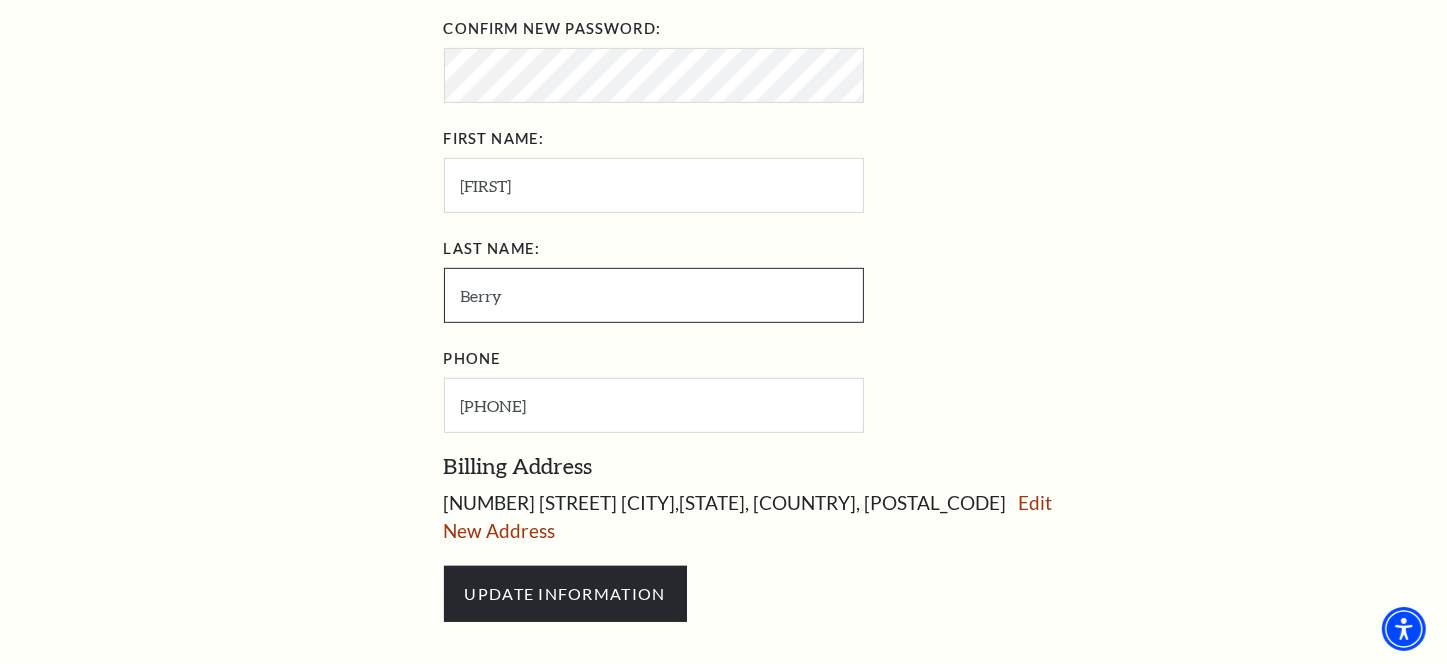 type on "Berry" 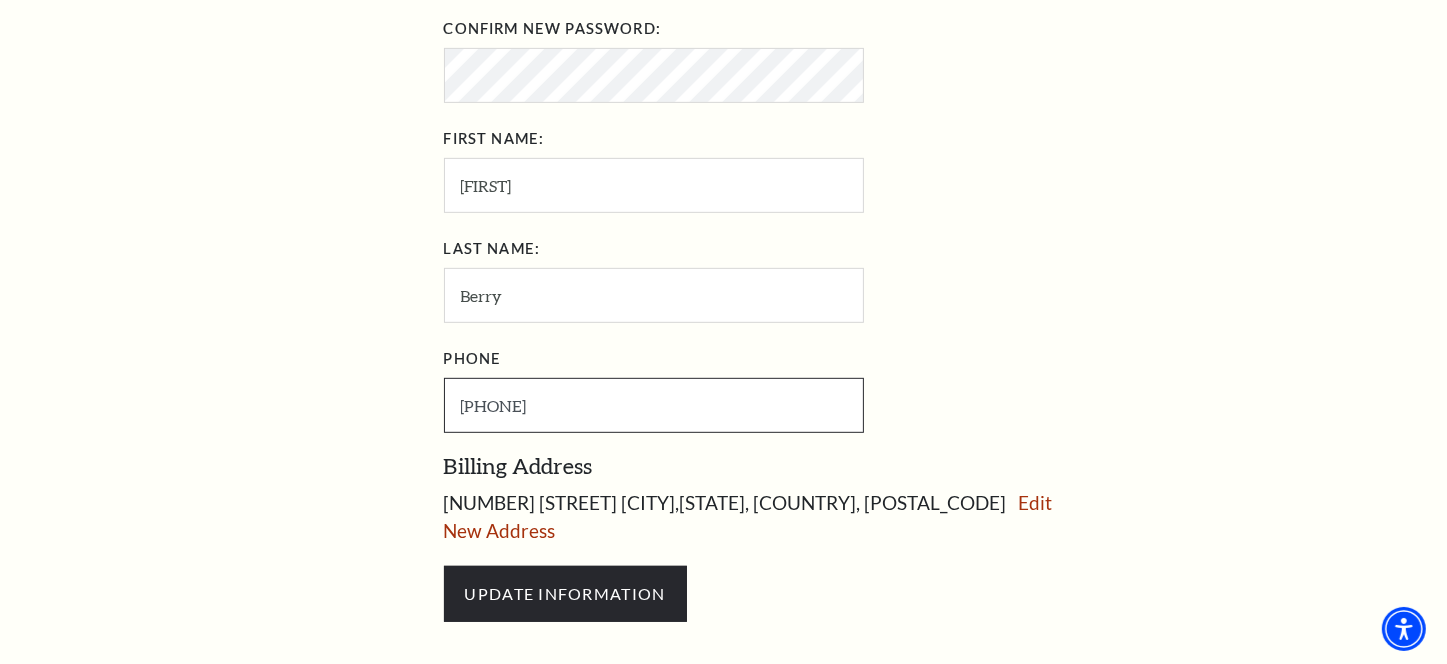 drag, startPoint x: 565, startPoint y: 404, endPoint x: 462, endPoint y: 419, distance: 104.0865 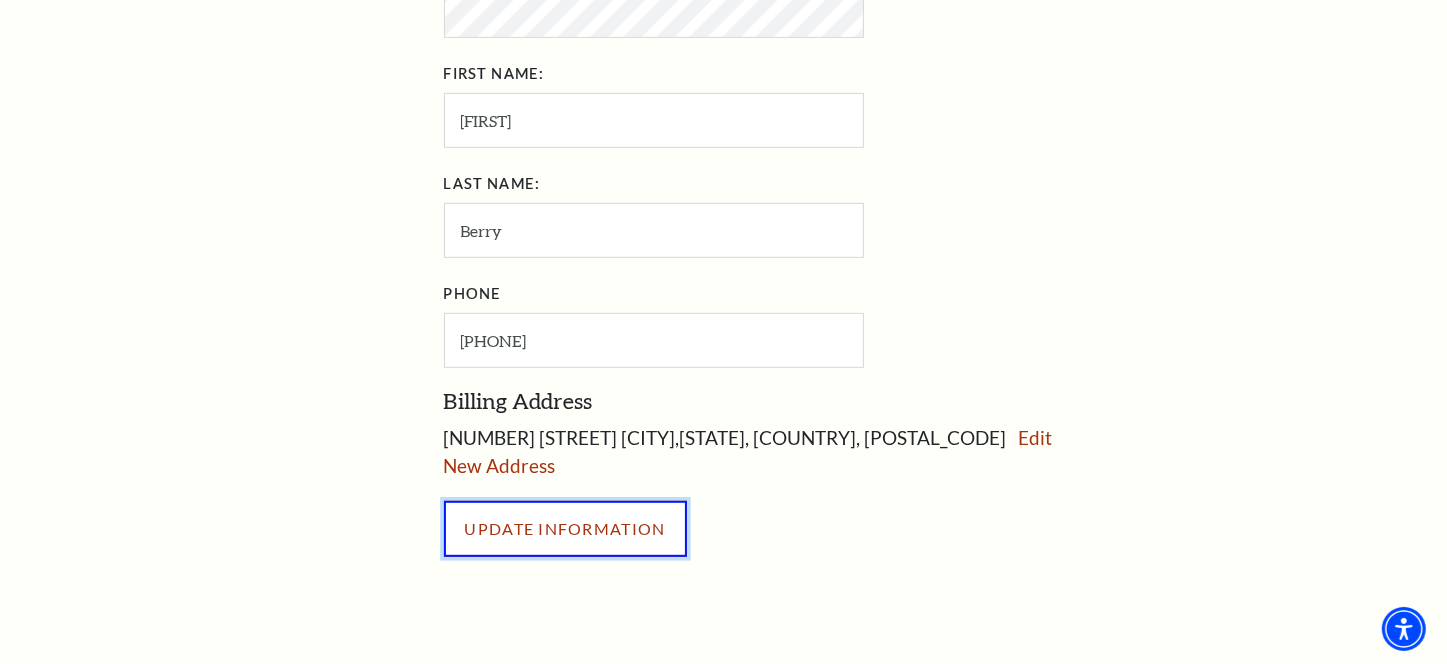 scroll, scrollTop: 1000, scrollLeft: 0, axis: vertical 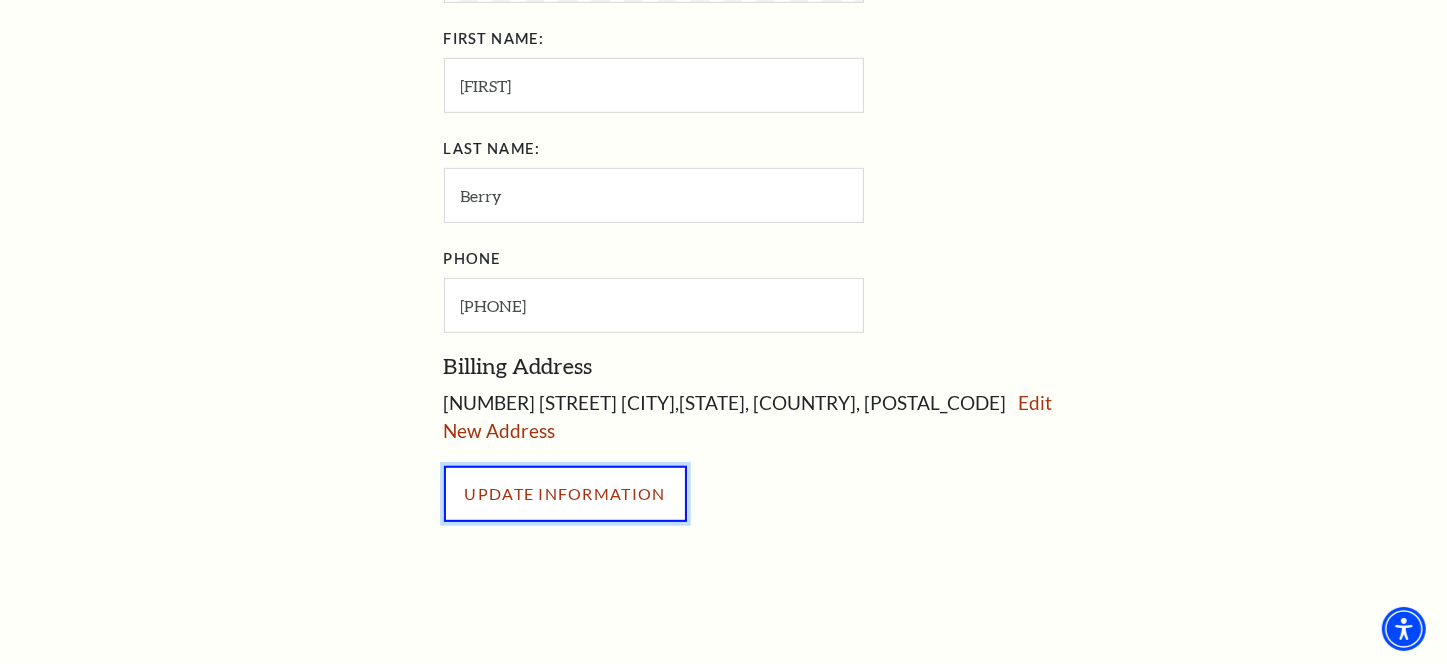 click on "UPDATE INFORMATION" at bounding box center (565, 494) 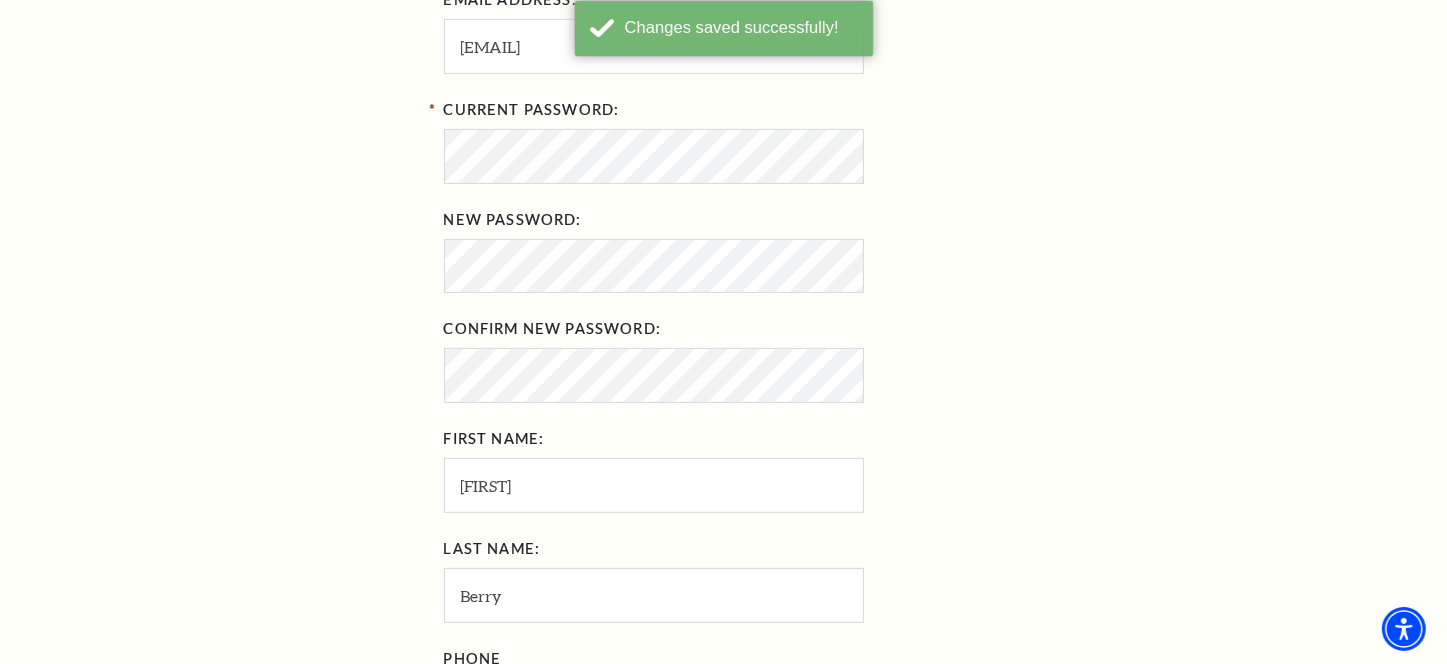 scroll, scrollTop: 100, scrollLeft: 0, axis: vertical 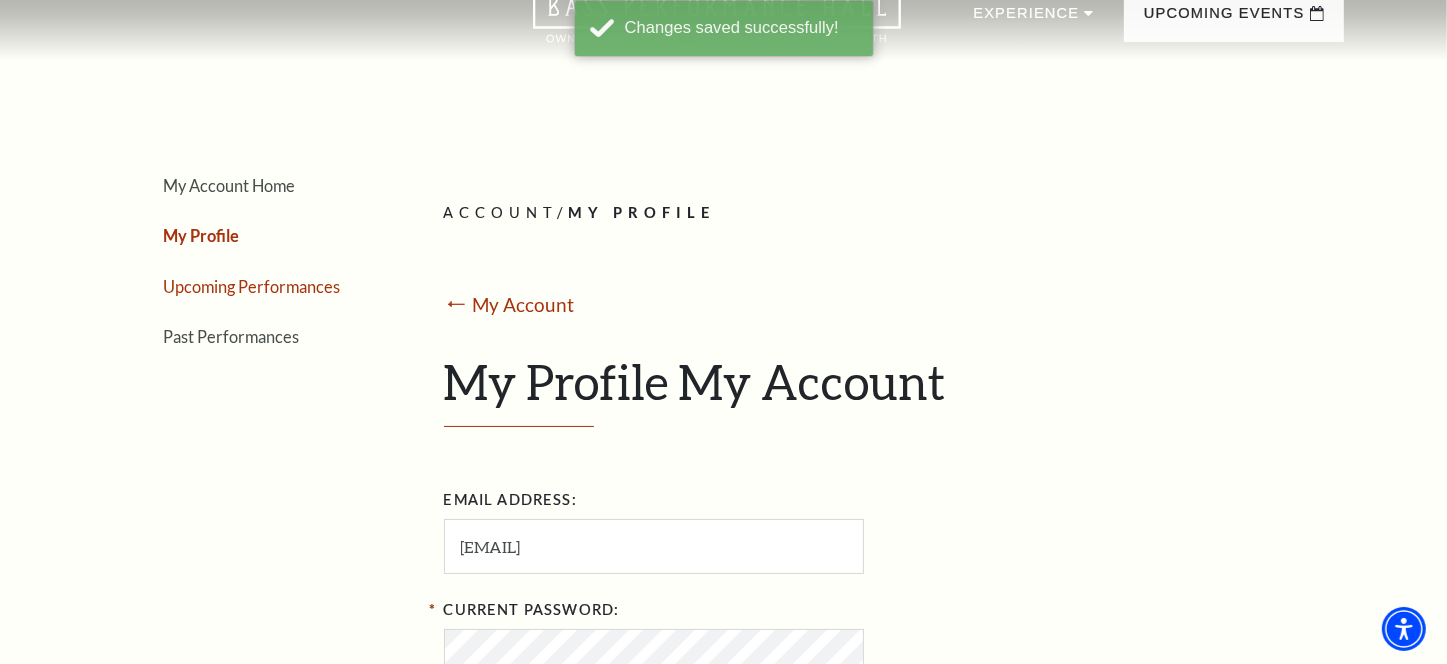 click on "Upcoming Performances" at bounding box center [252, 286] 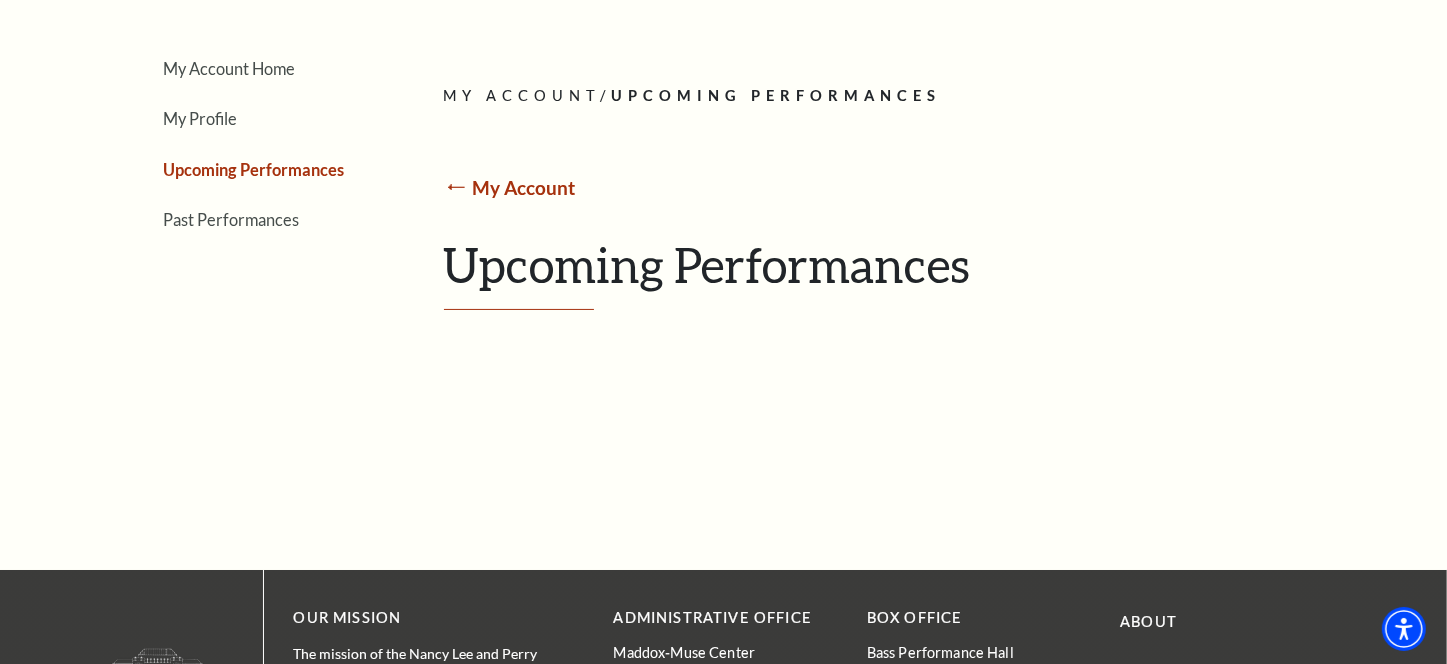 scroll, scrollTop: 0, scrollLeft: 0, axis: both 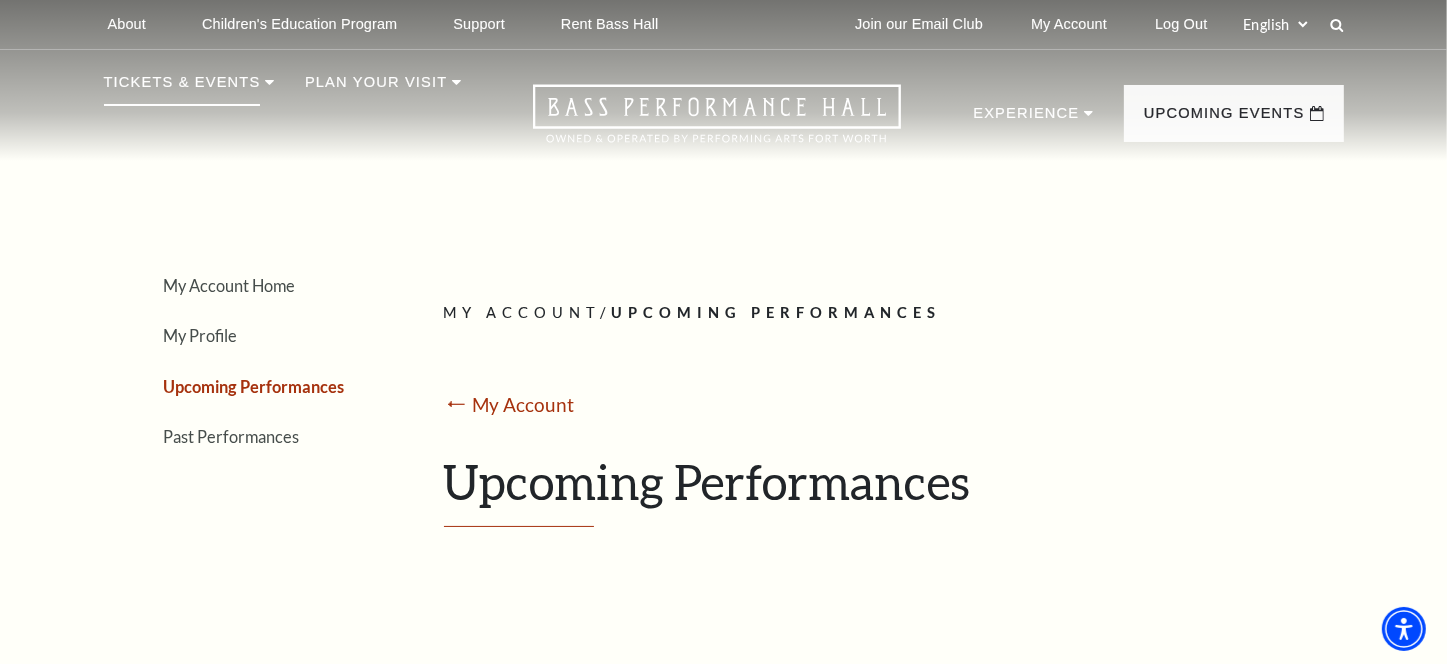 click on "Tickets & Events
Now On Sale
Broadway At The Bass presented by PNC Bank
Irwin Steel Popular Entertainment
The Cliburn
Calendar
Season Tickets
Group Tickets
Mobile Ticketing
Ticket Exchanges
Ticket Guidelines
Lottery Tickets
Gift Certificates
Broadway At The Bass
Experience the best of touring Broadway in a world-class venue.
View Events
Learn More" at bounding box center [189, 106] 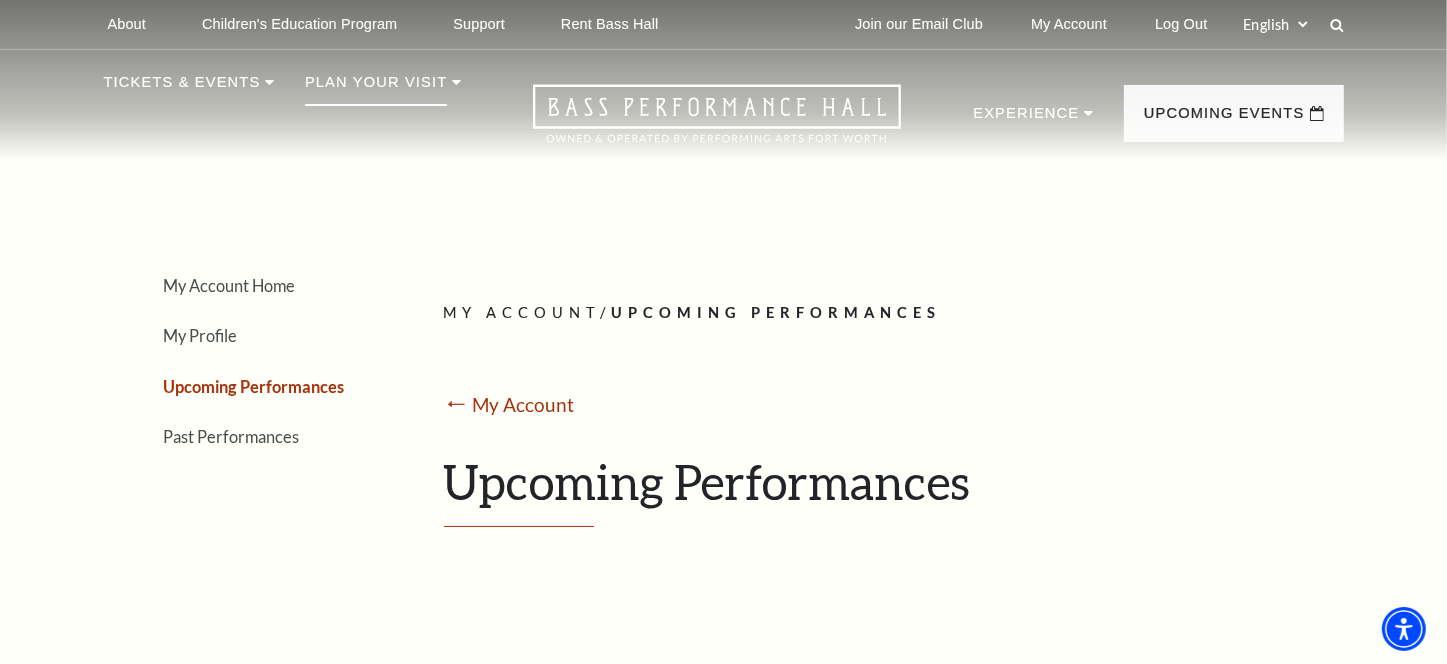 click 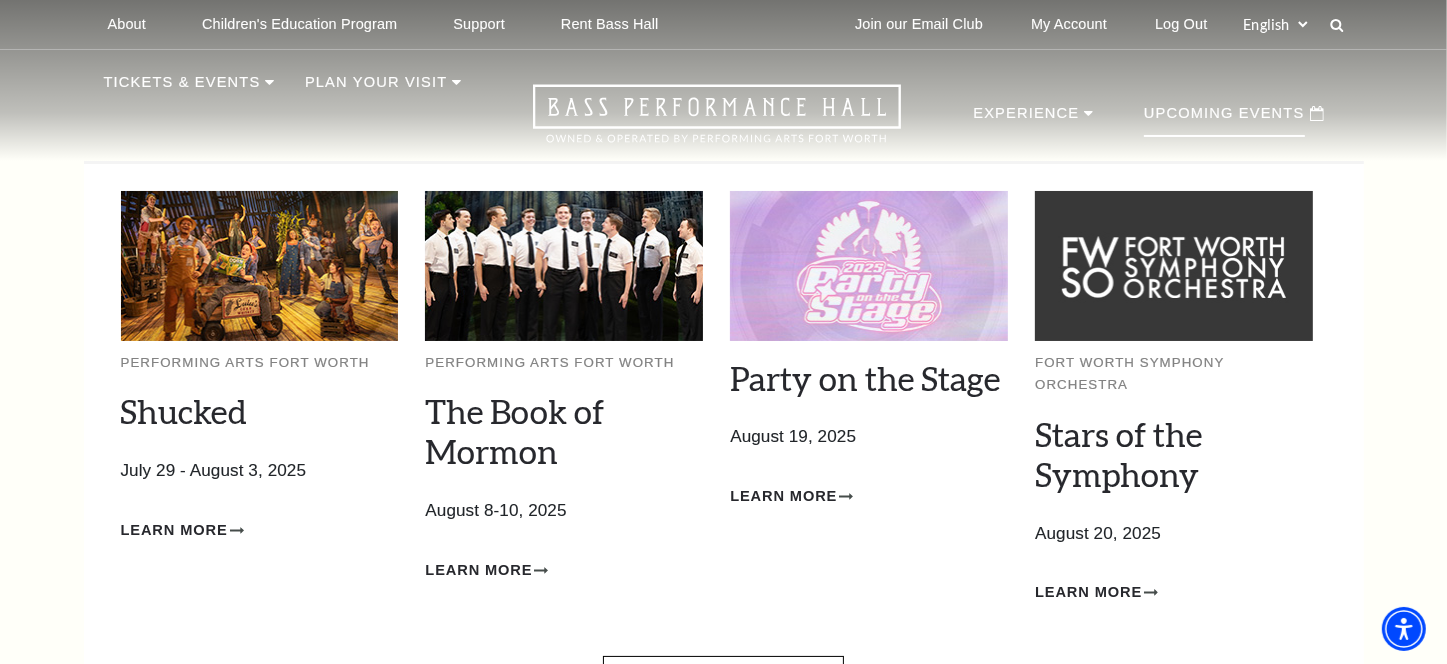 click on "Upcoming Events" at bounding box center [1224, 119] 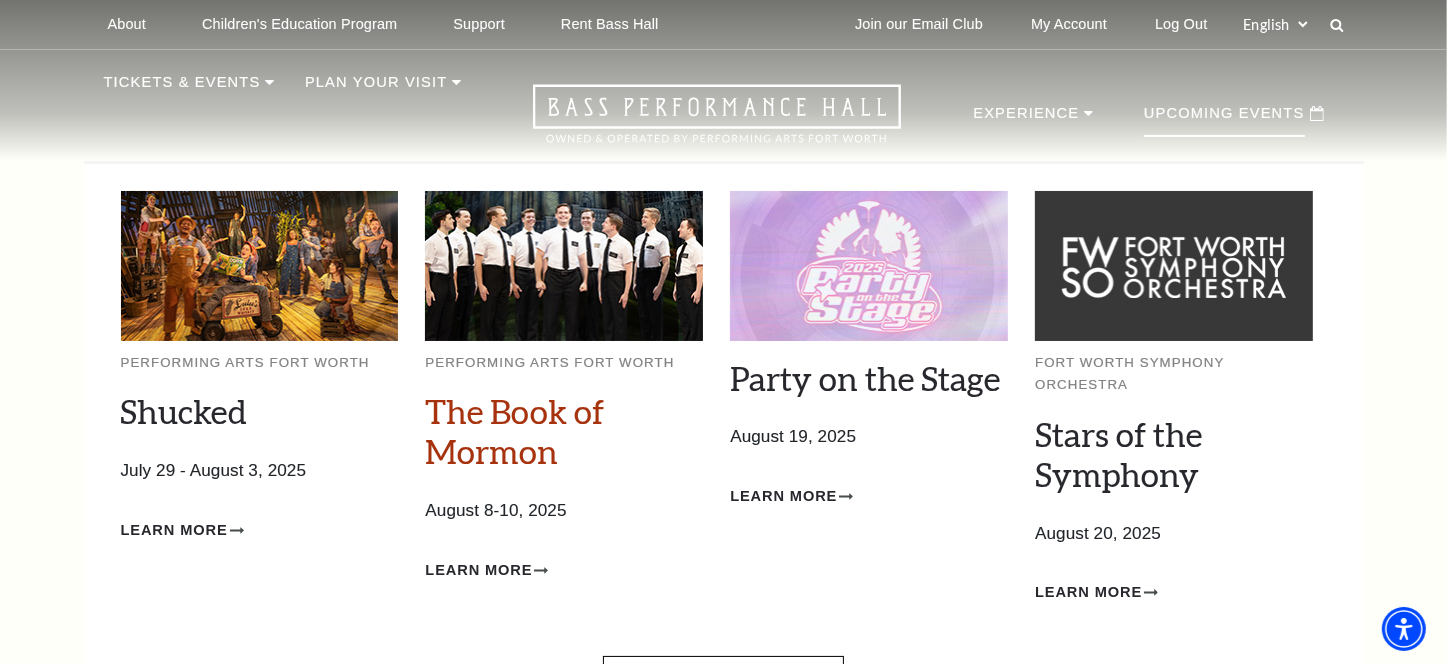 click on "The Book of Mormon" at bounding box center [514, 431] 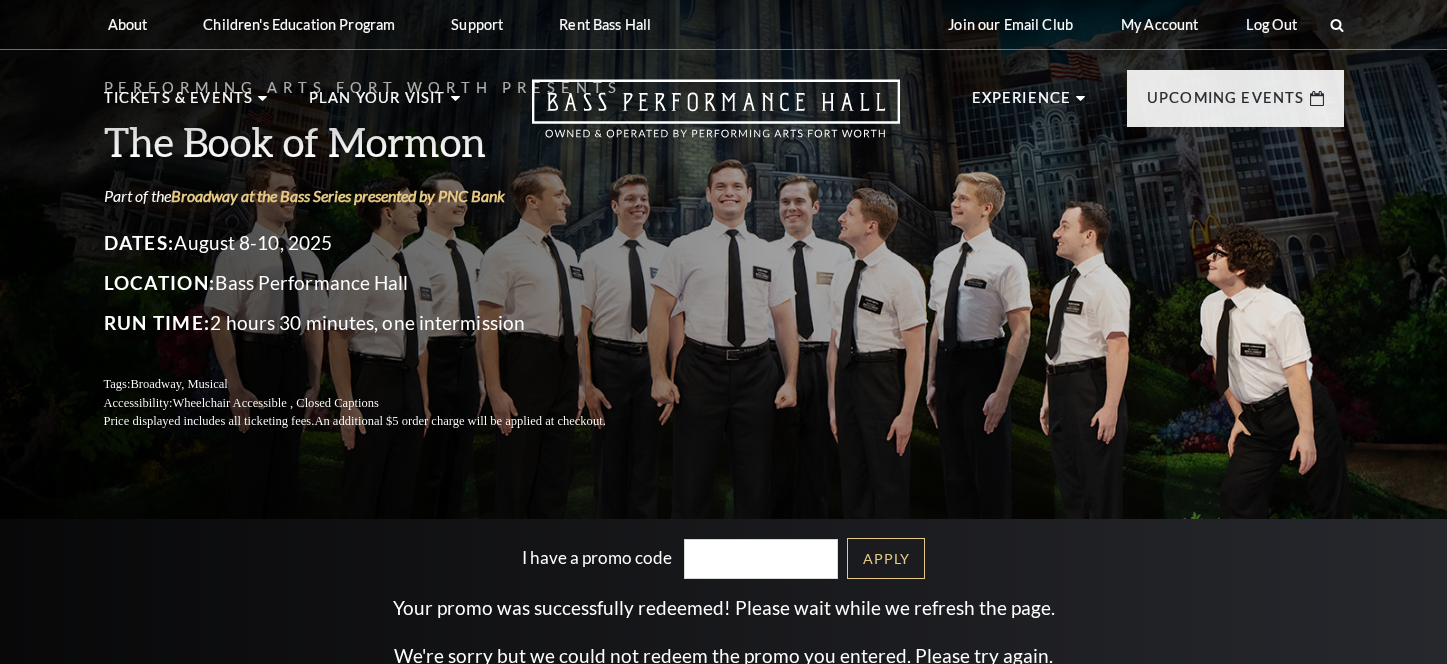 scroll, scrollTop: 0, scrollLeft: 0, axis: both 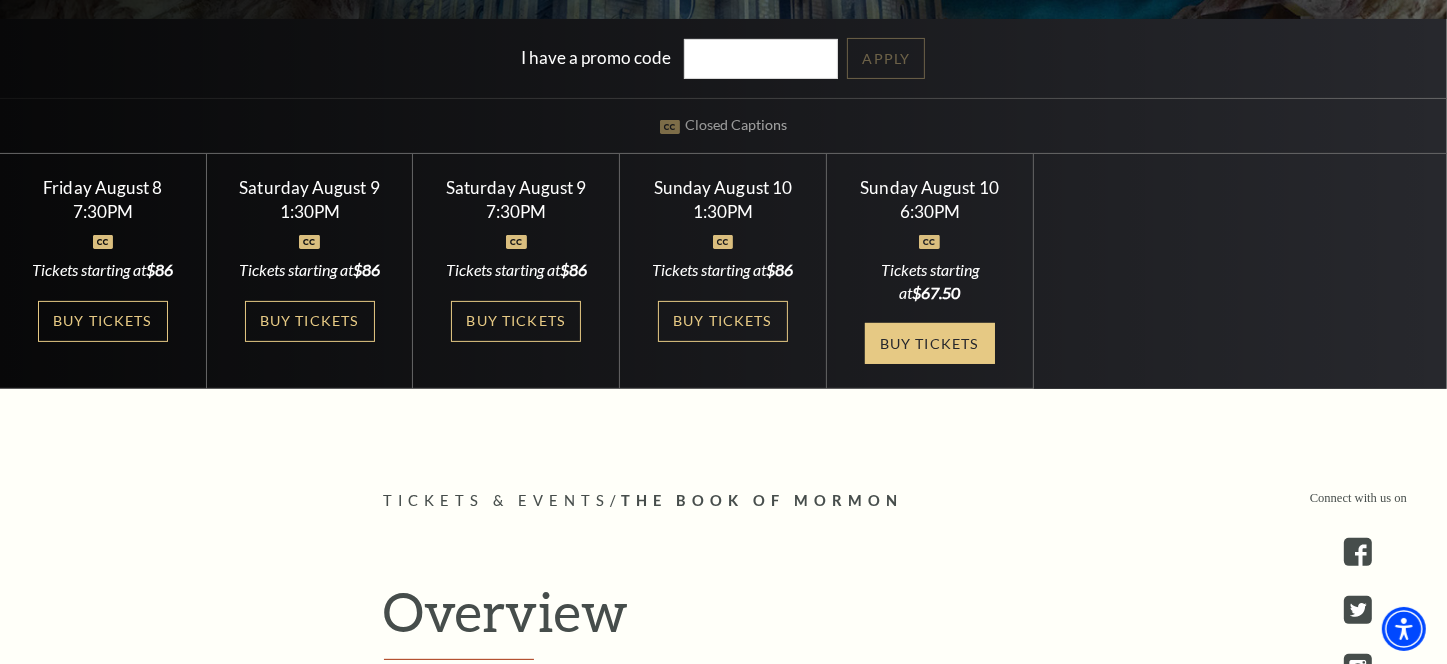 click on "Buy Tickets" at bounding box center (930, 343) 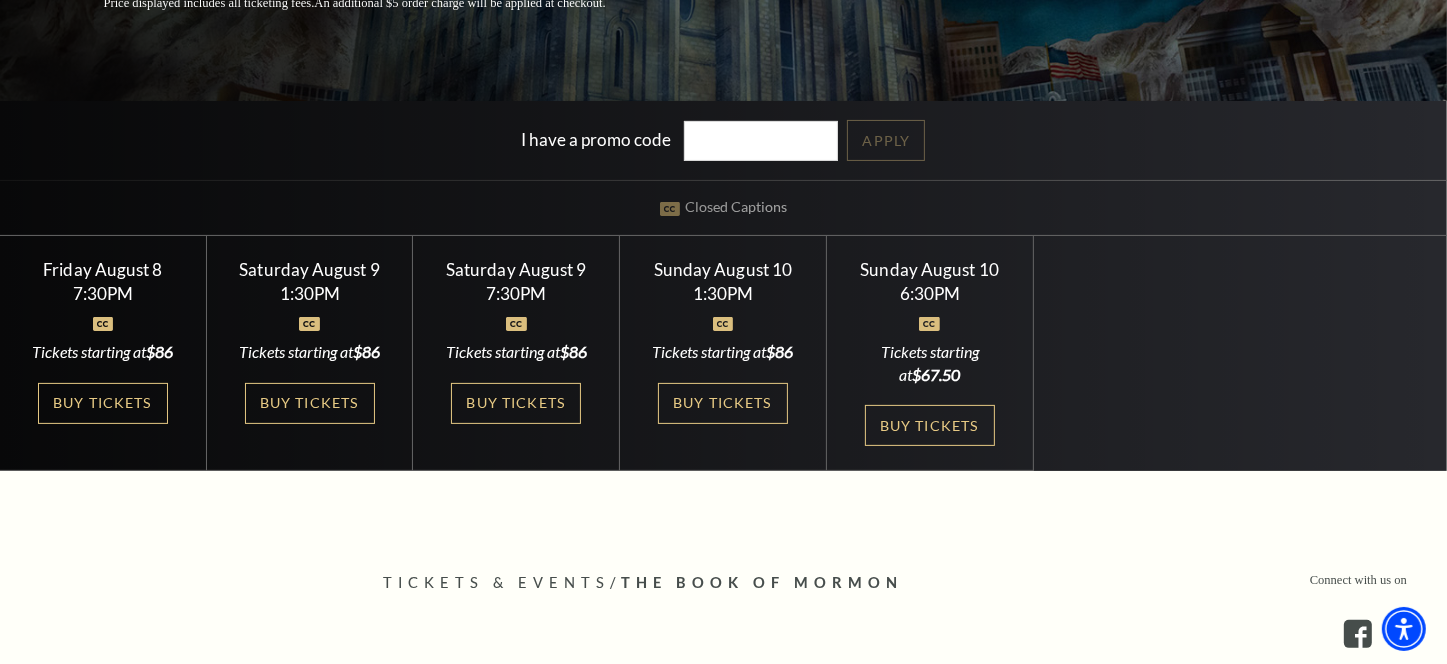 scroll, scrollTop: 500, scrollLeft: 0, axis: vertical 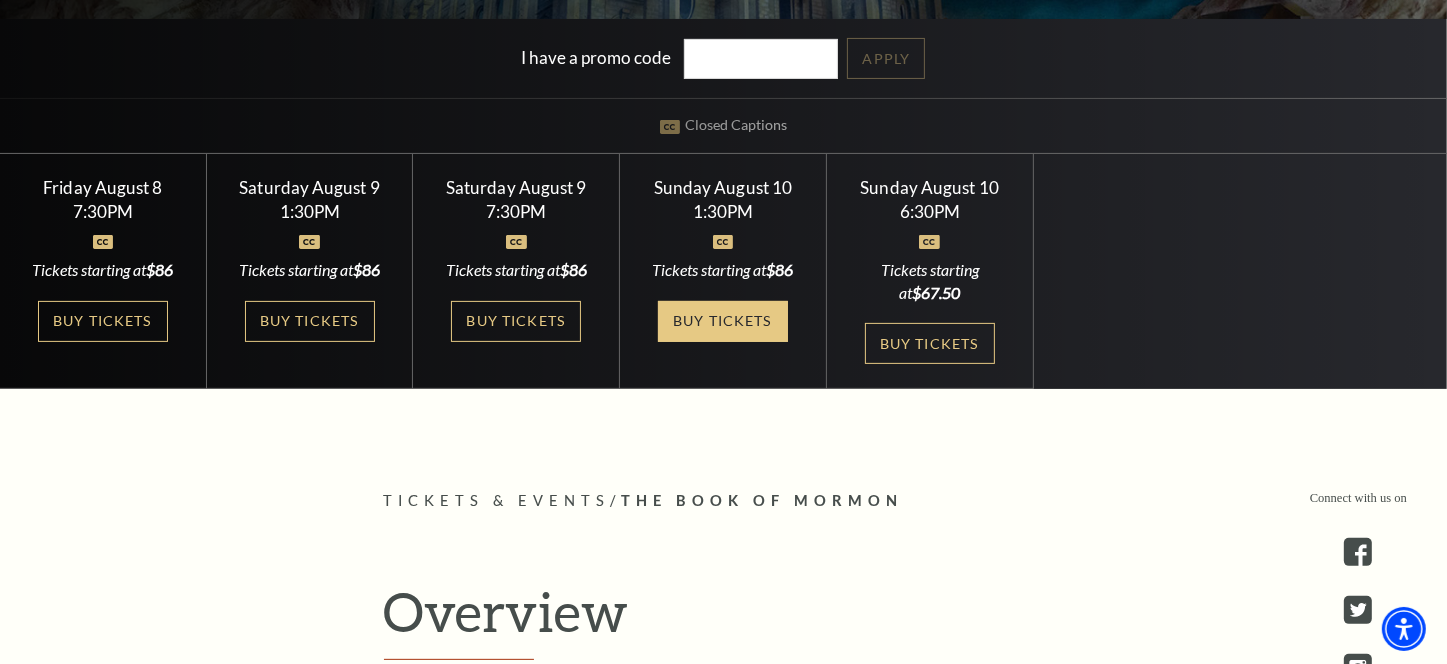 click on "Buy Tickets" at bounding box center [723, 321] 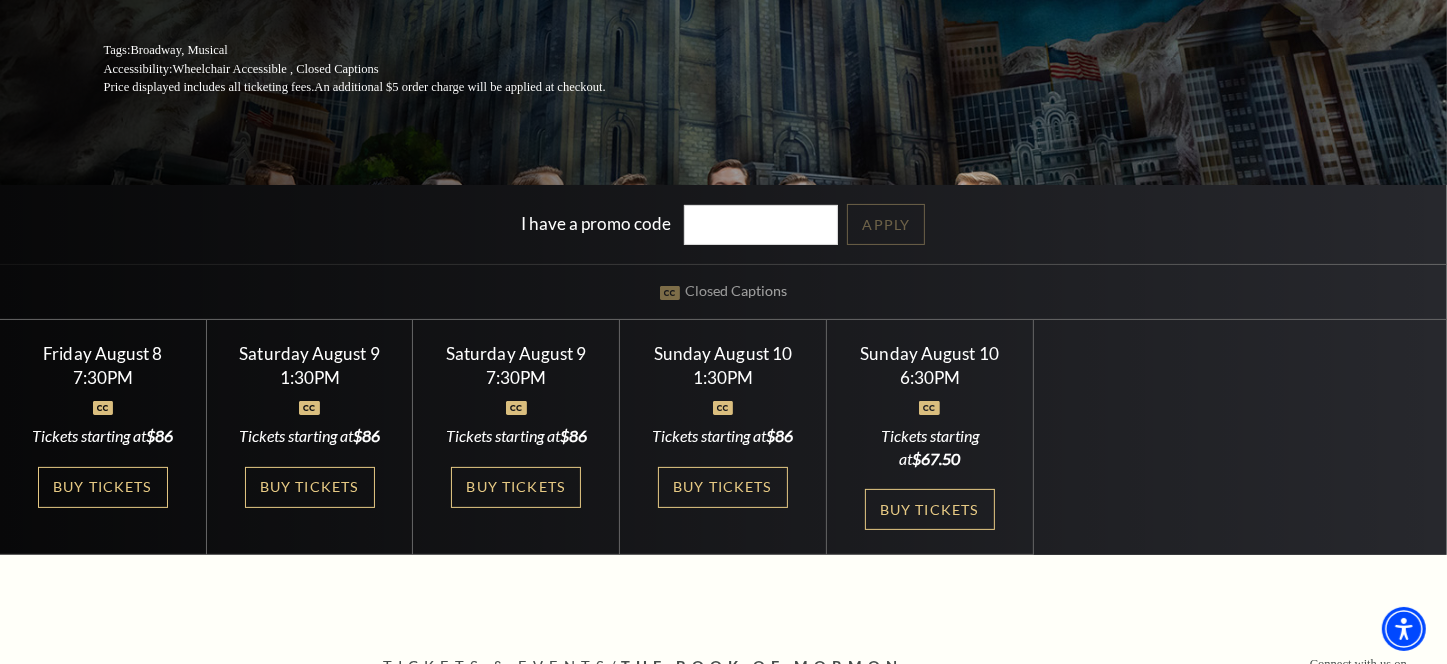 scroll, scrollTop: 300, scrollLeft: 0, axis: vertical 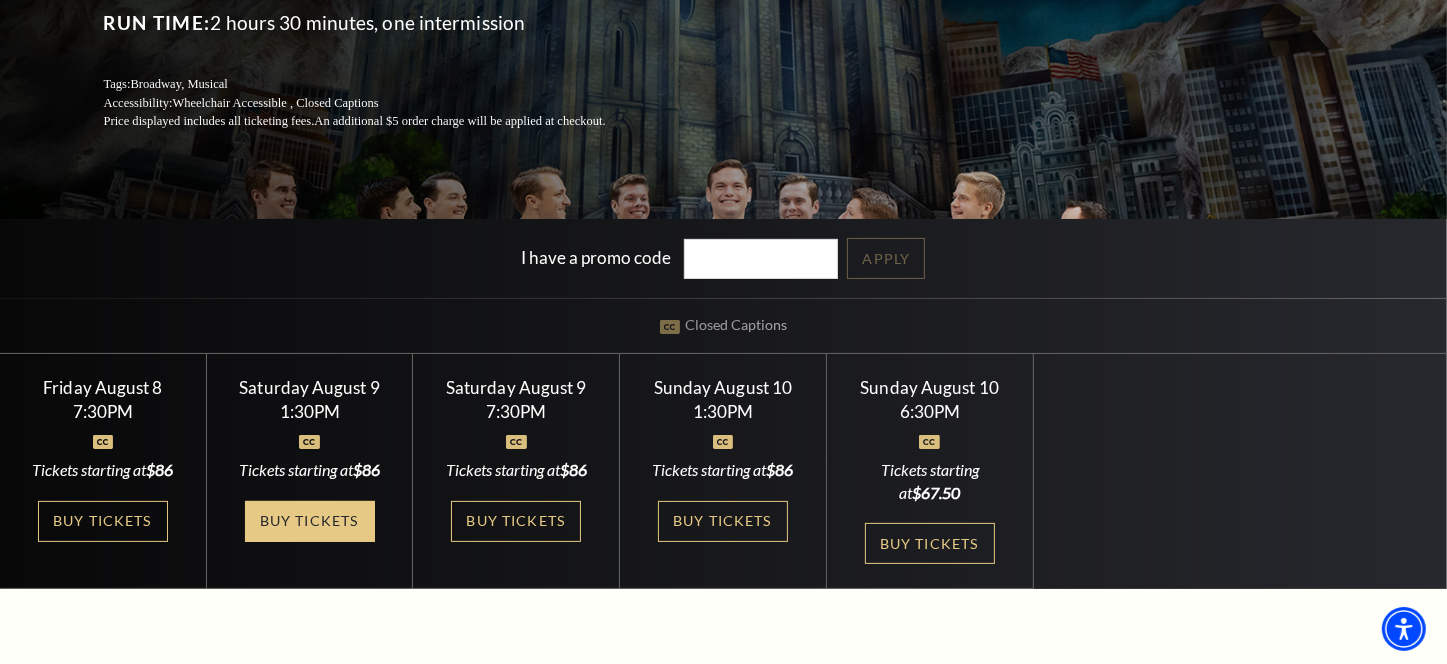 click on "Buy Tickets" at bounding box center [310, 521] 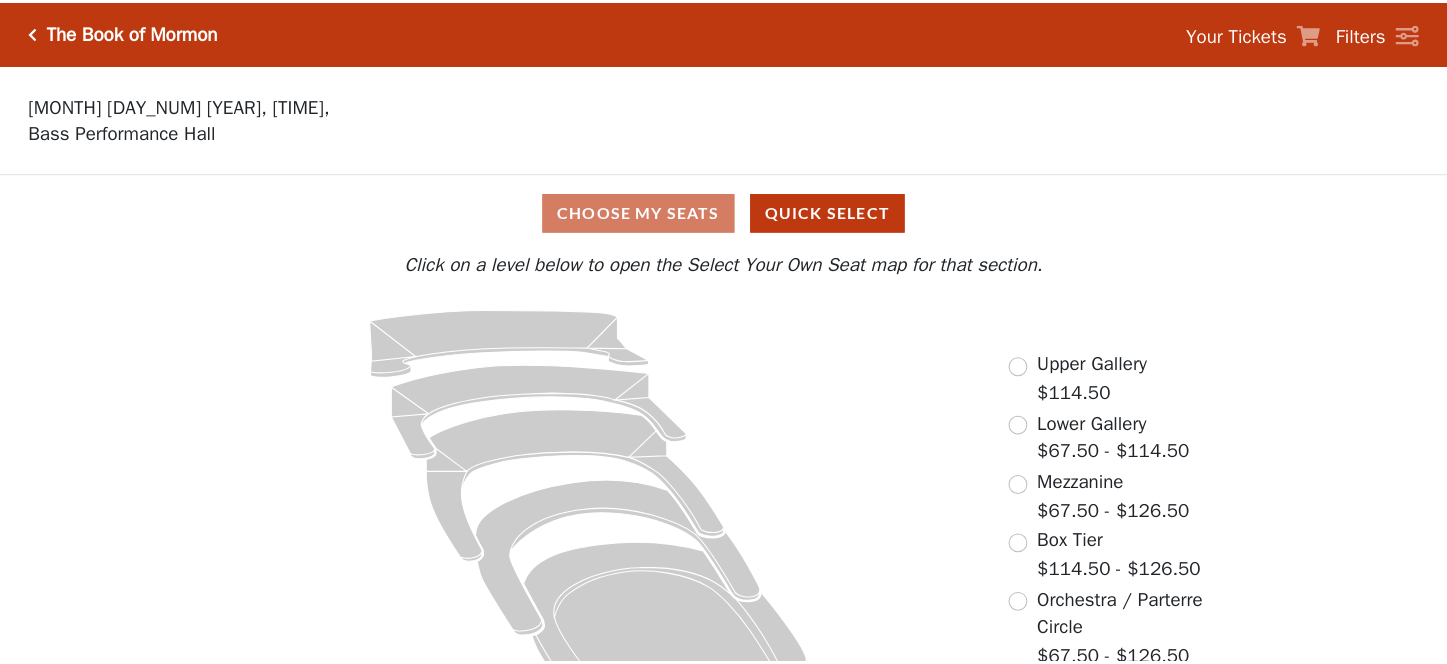 scroll, scrollTop: 0, scrollLeft: 0, axis: both 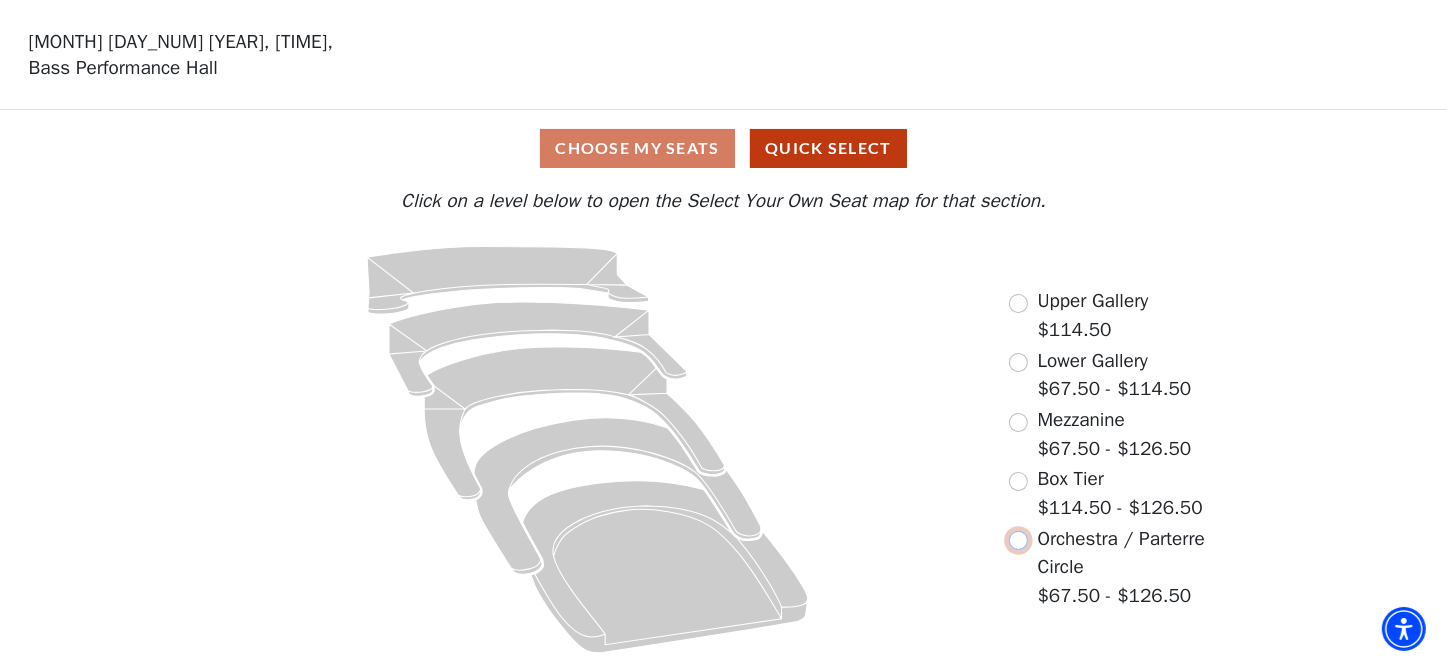 click at bounding box center [1018, 540] 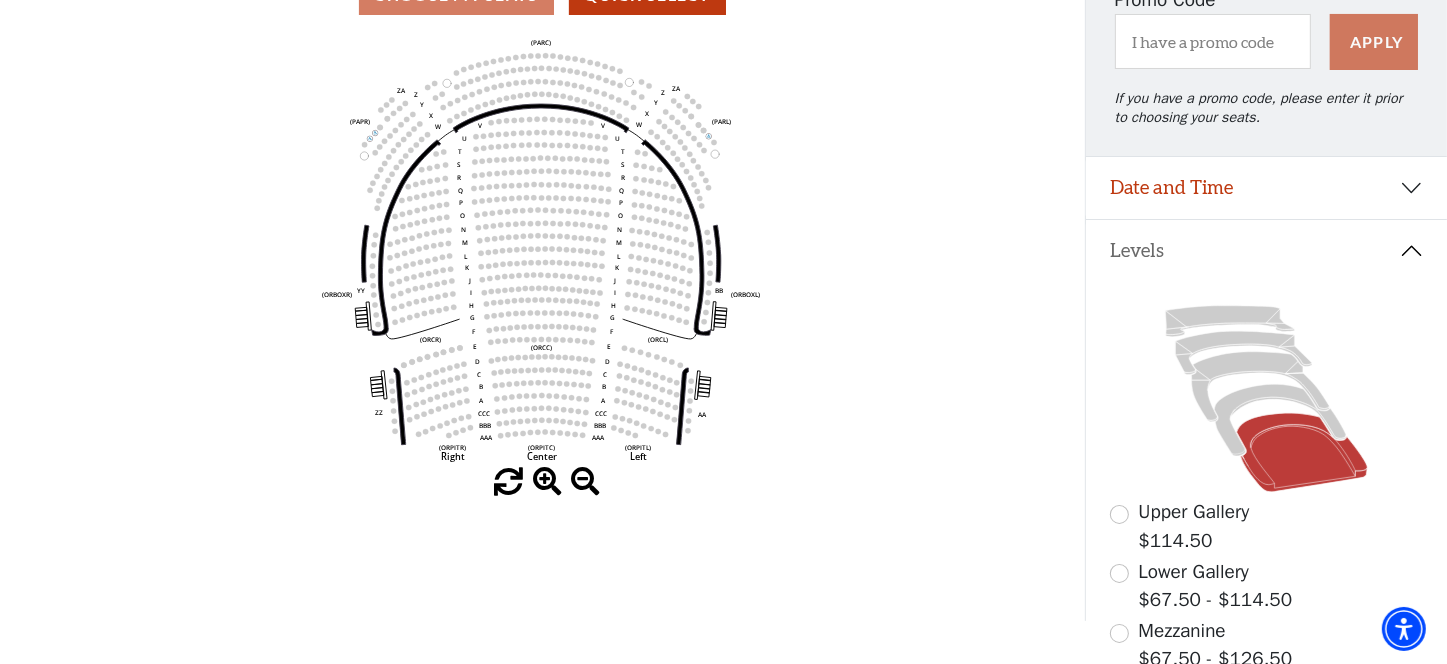 scroll, scrollTop: 192, scrollLeft: 0, axis: vertical 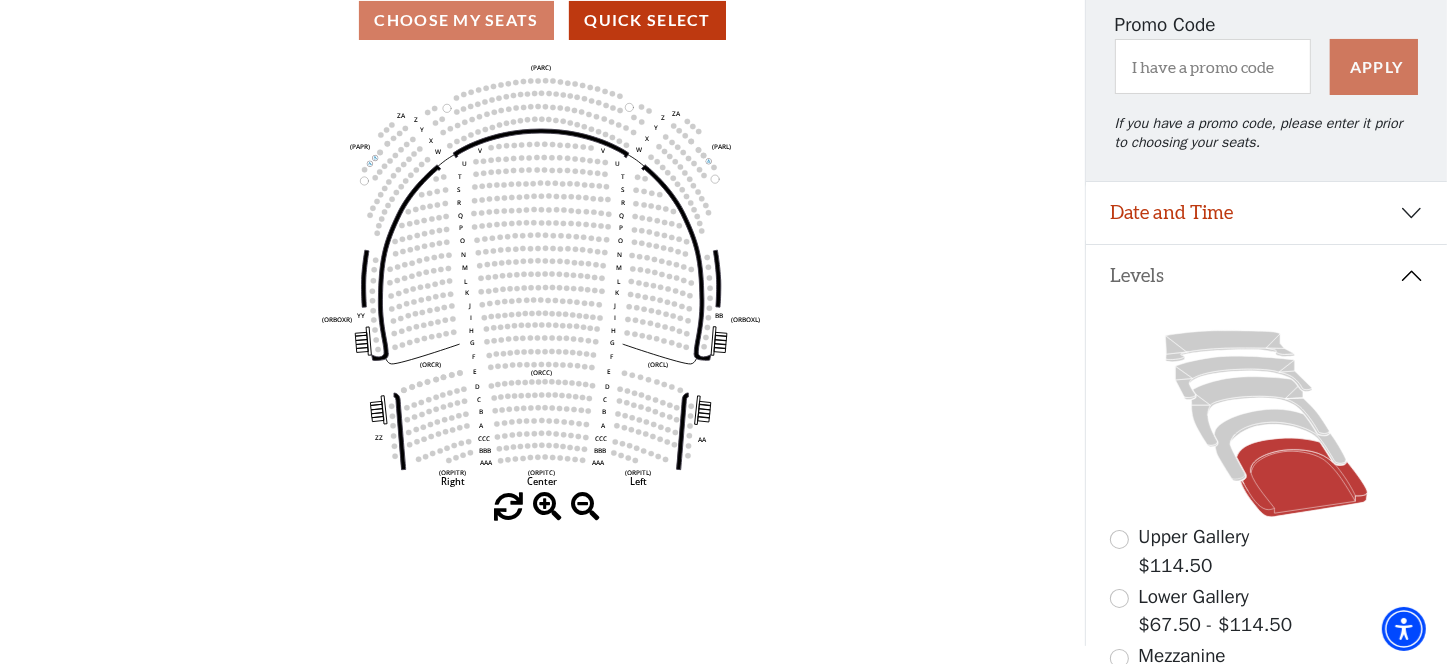 click on "Choose My Seats
Quick Select" at bounding box center (542, 20) 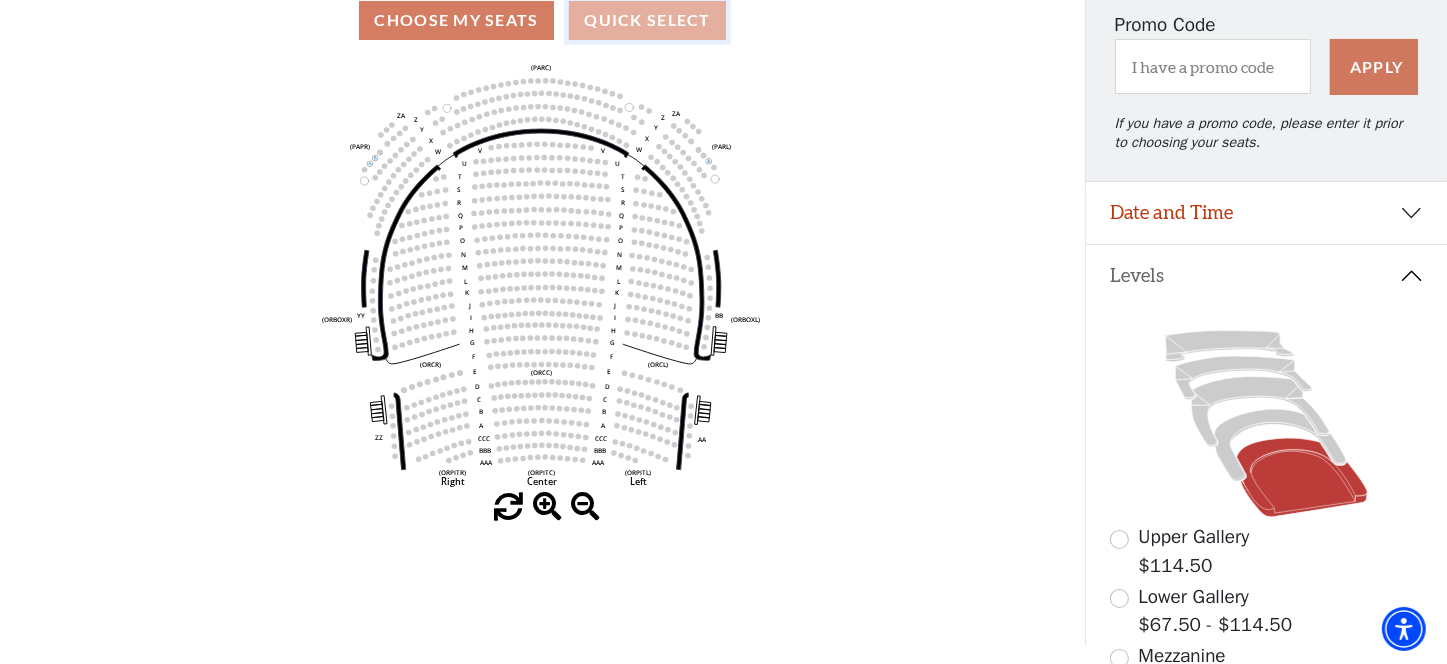 click on "Quick Select" at bounding box center (647, 20) 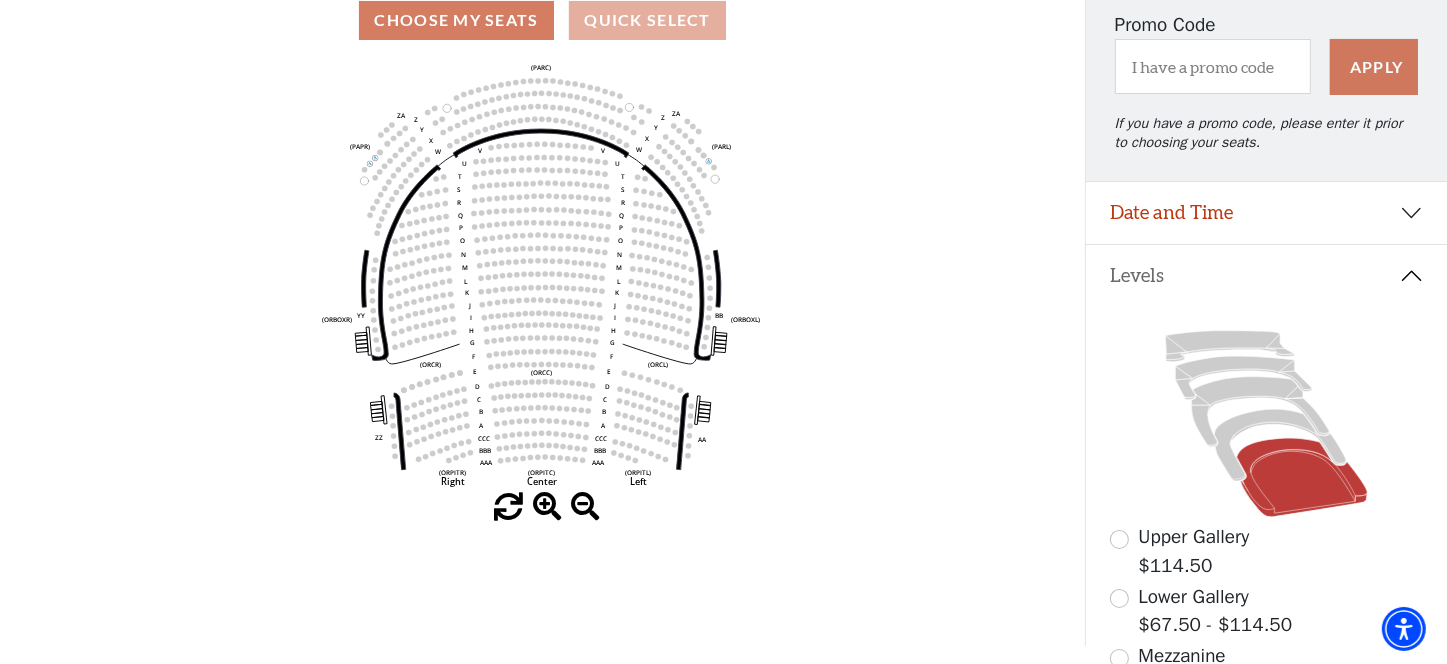 scroll, scrollTop: 0, scrollLeft: 0, axis: both 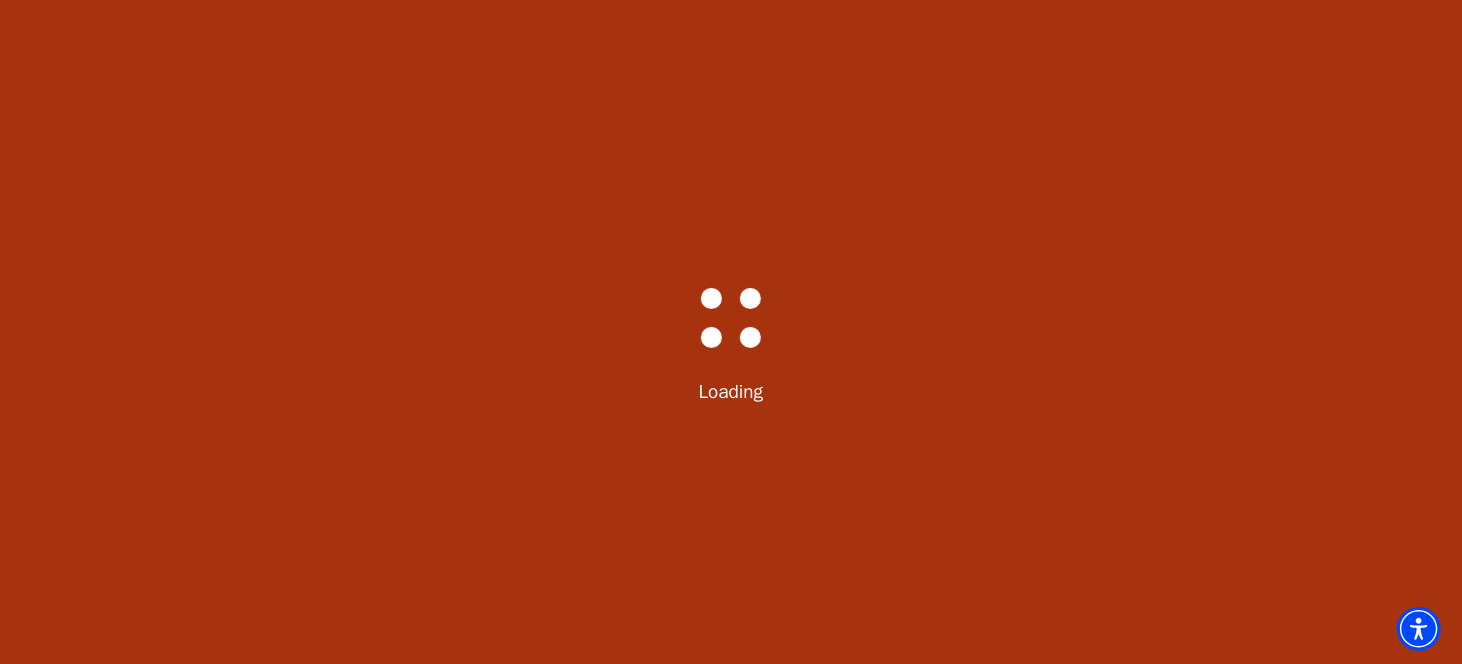 select on "6289" 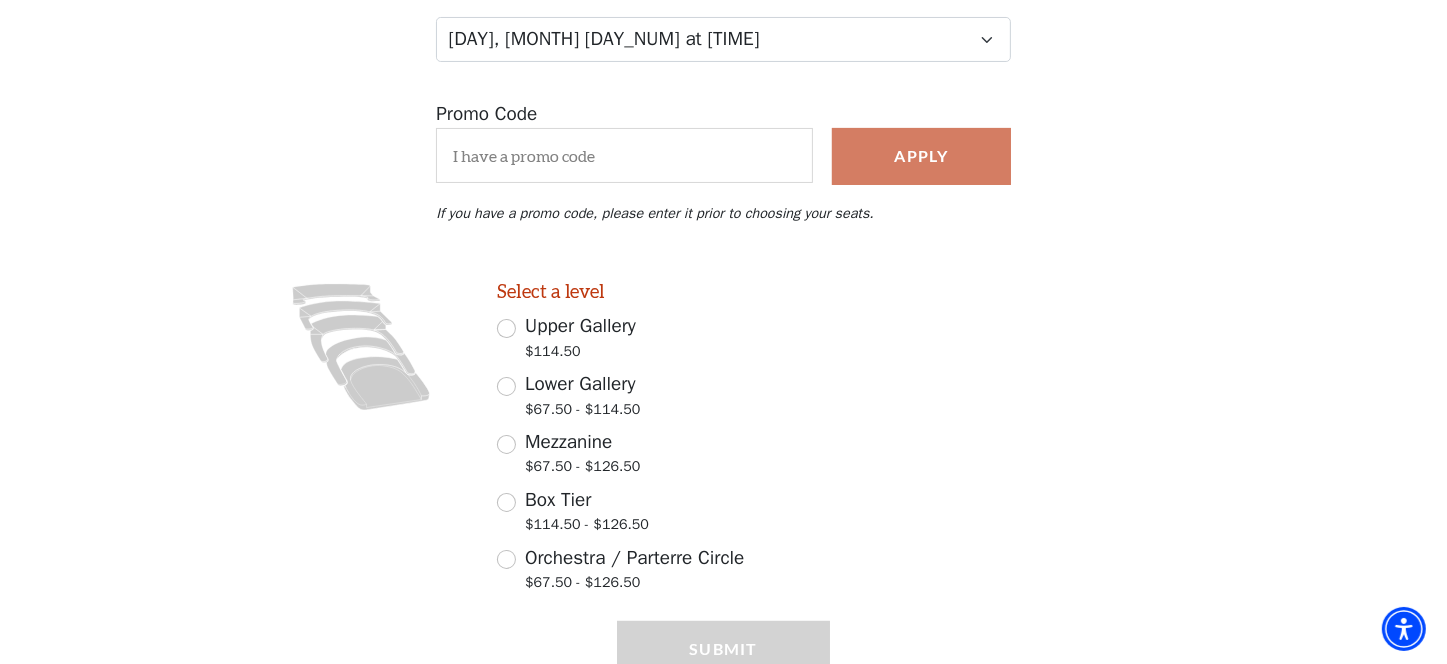 scroll, scrollTop: 387, scrollLeft: 0, axis: vertical 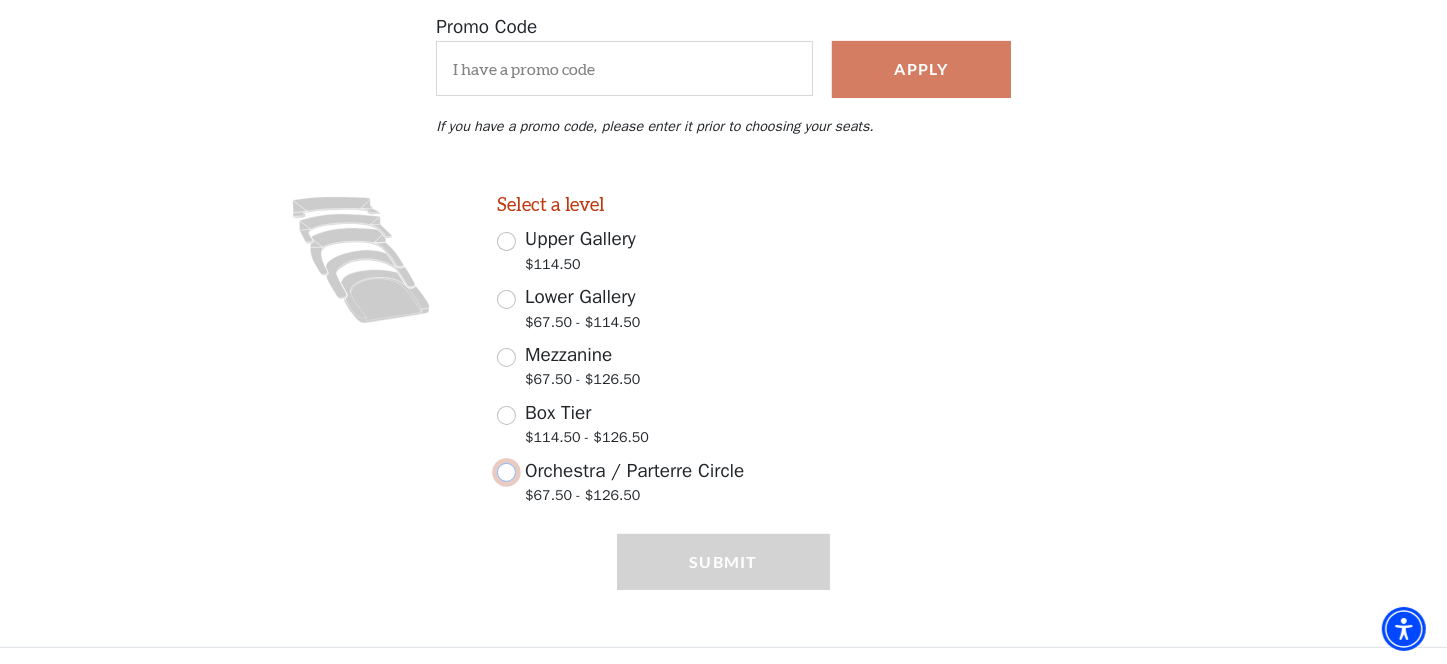 click on "Orchestra / Parterre Circle     $67.50 - $126.50" at bounding box center (506, 472) 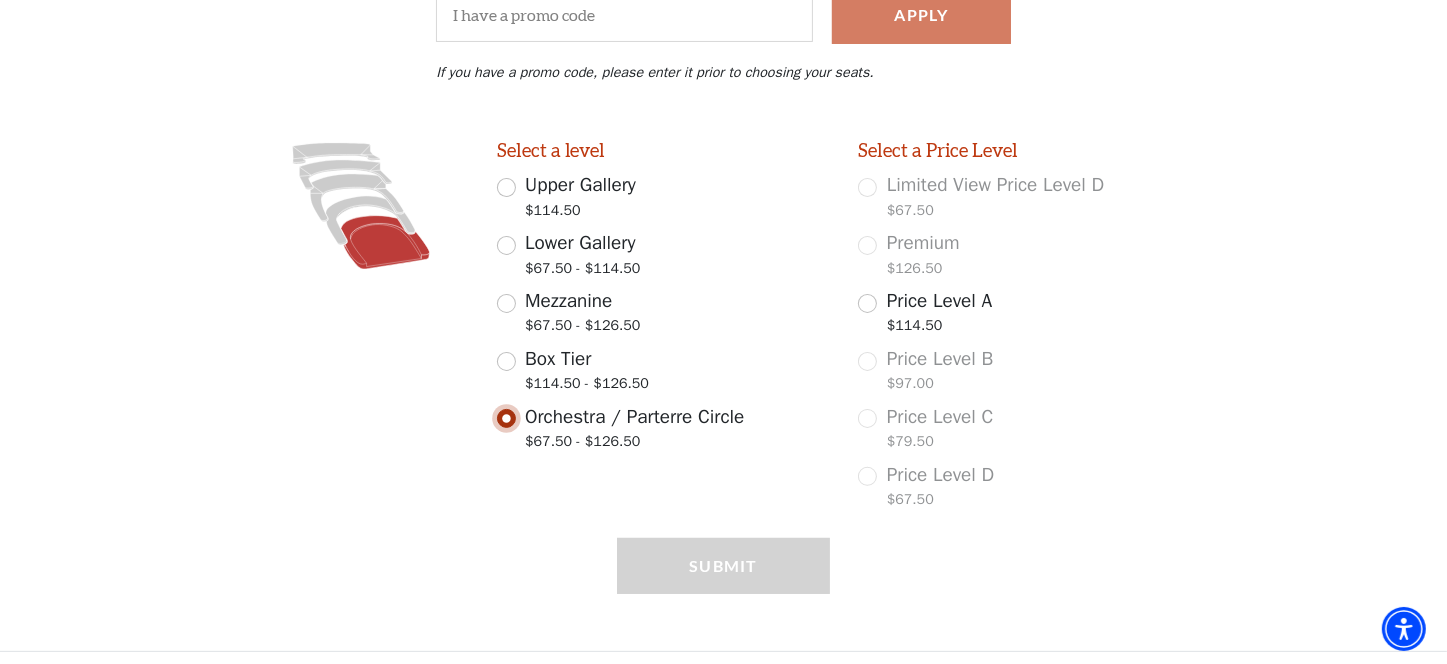 scroll, scrollTop: 444, scrollLeft: 0, axis: vertical 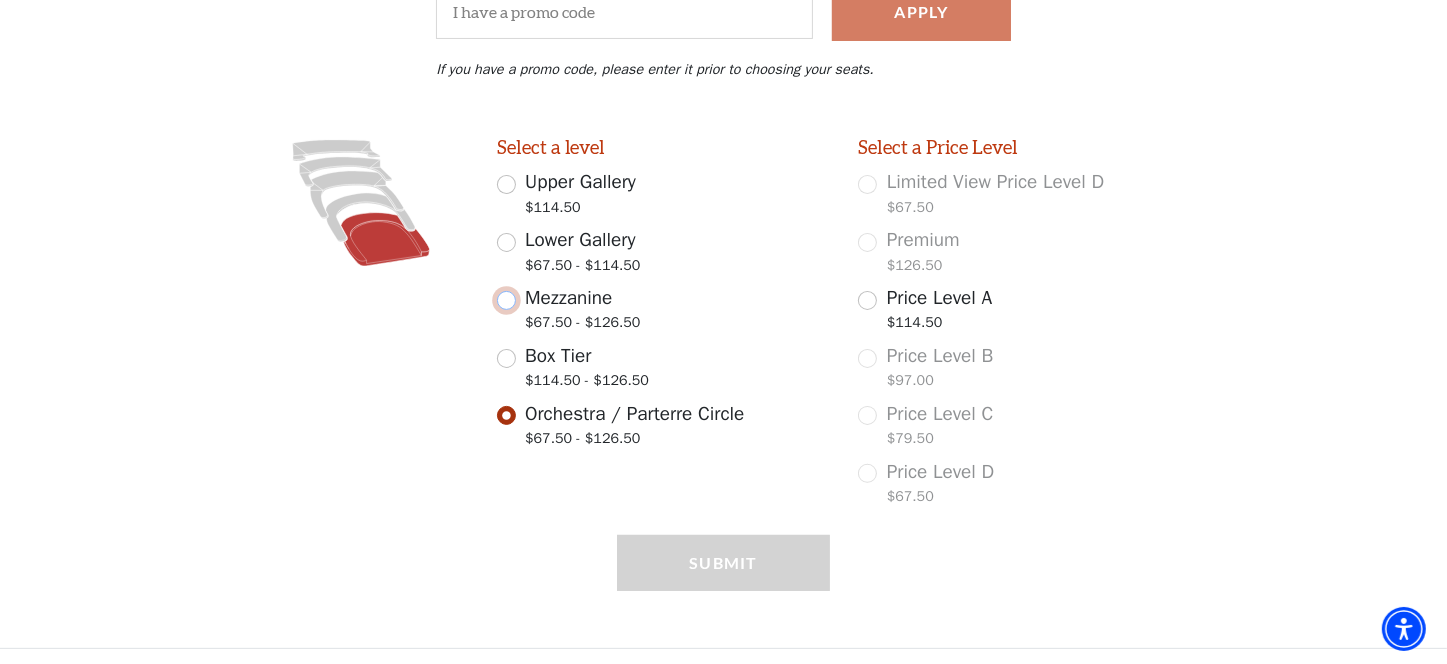 click on "Mezzanine     $67.50 - $126.50" at bounding box center (506, 300) 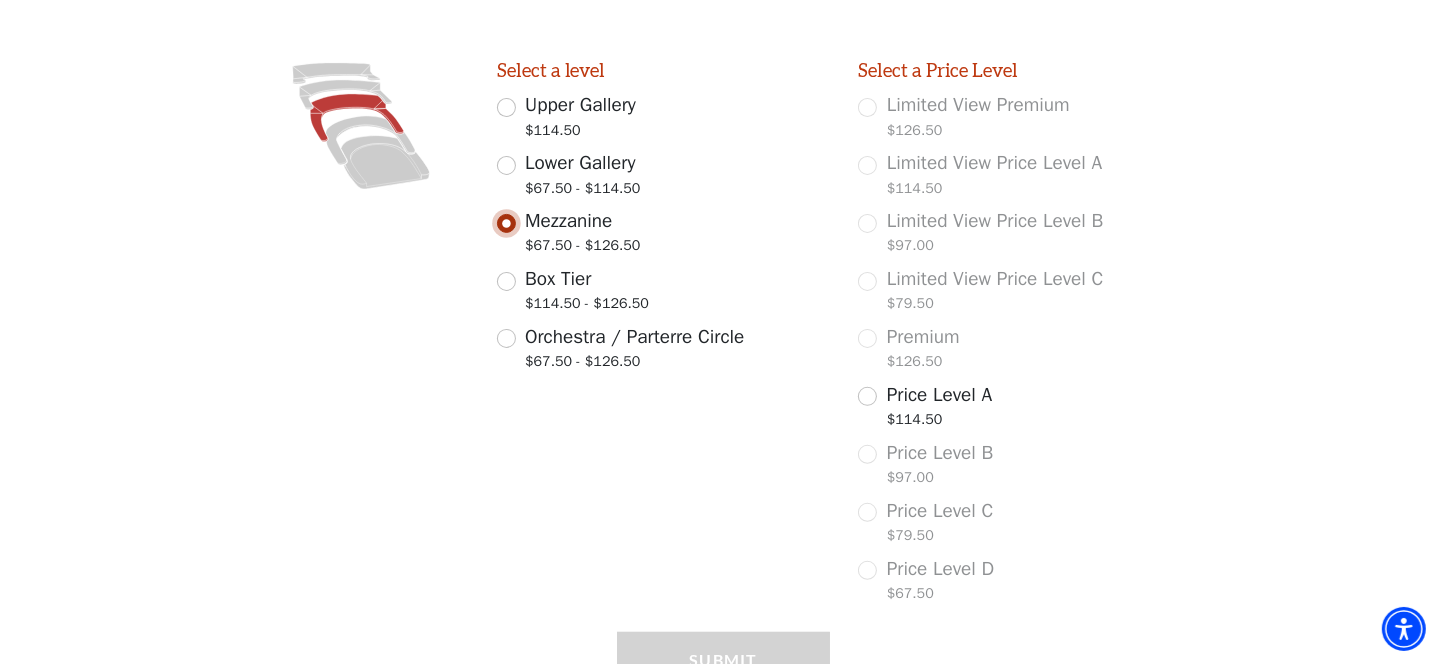 scroll, scrollTop: 576, scrollLeft: 0, axis: vertical 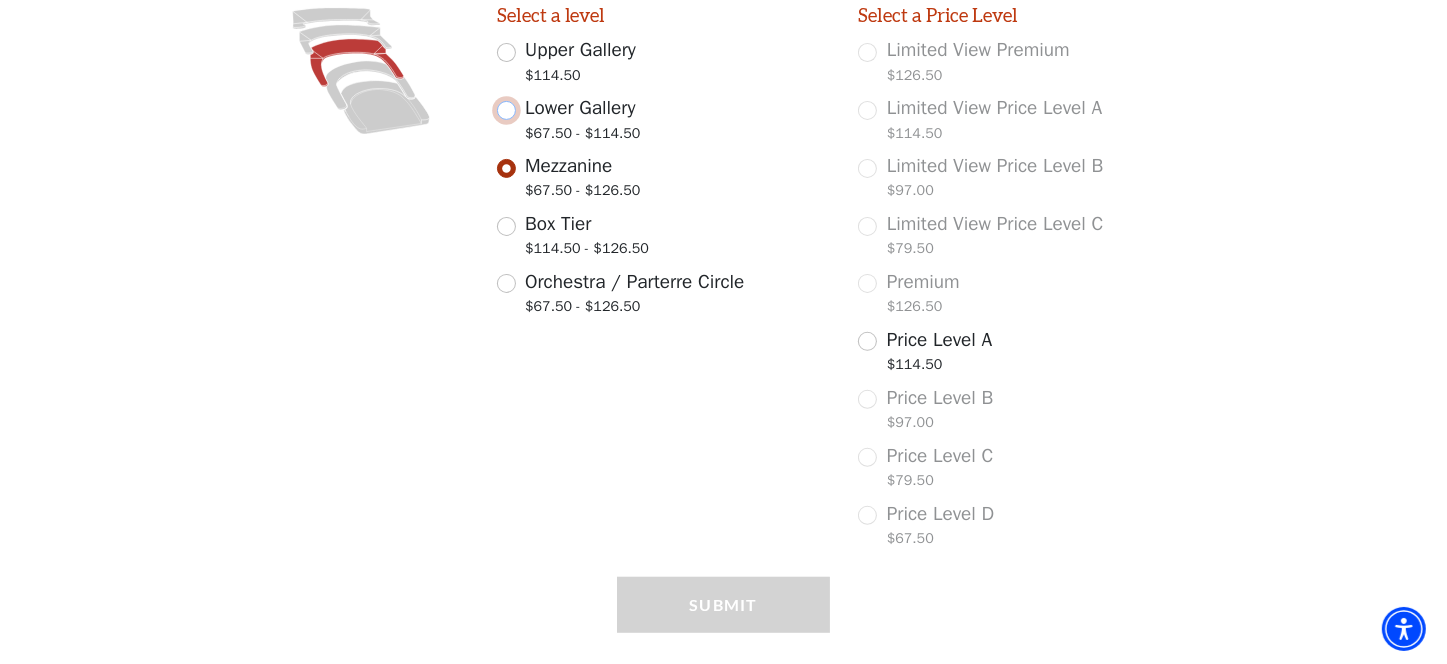 click on "Lower Gallery     $67.50 - $114.50" at bounding box center [506, 110] 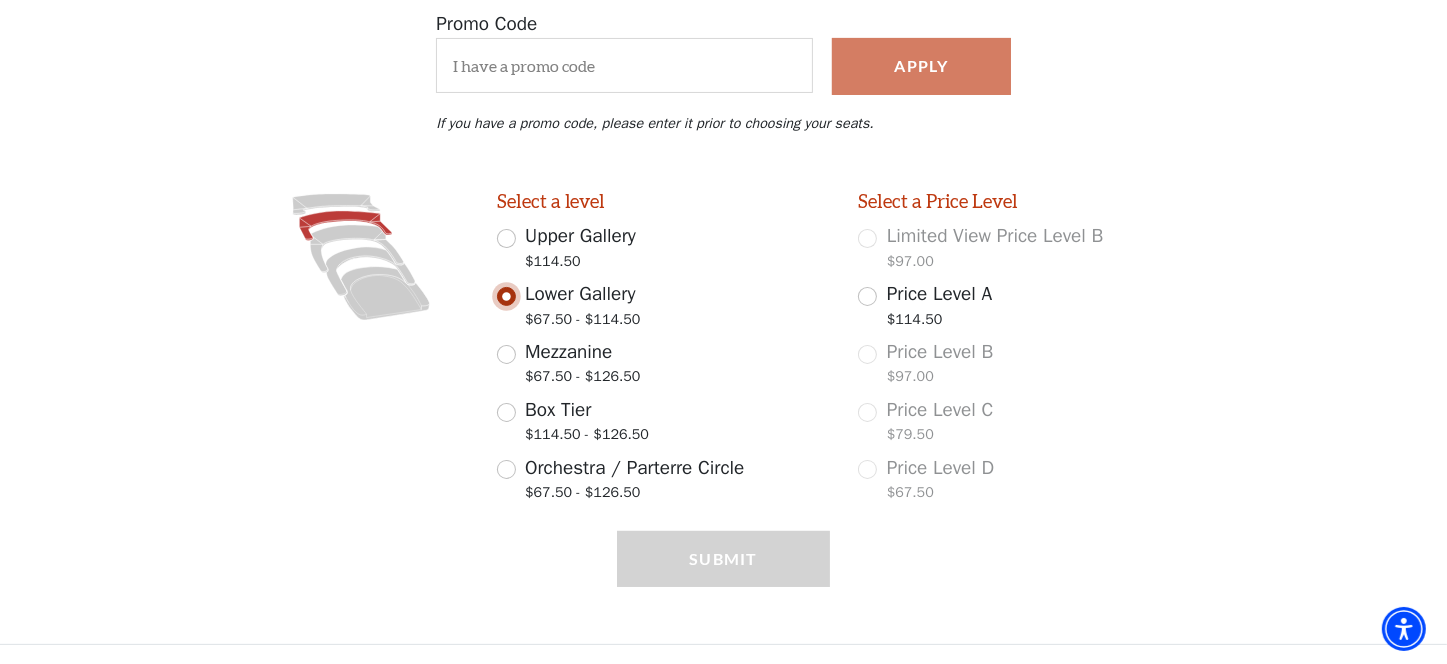 scroll, scrollTop: 387, scrollLeft: 0, axis: vertical 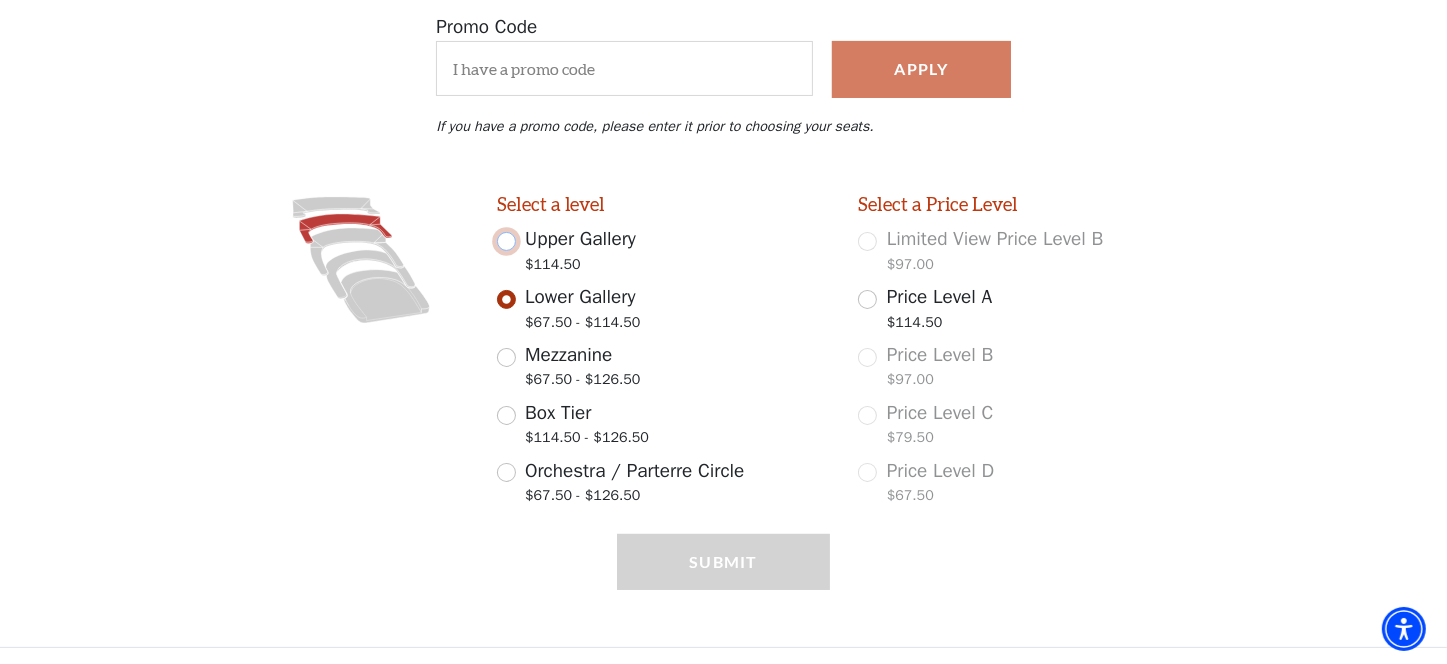 click on "Upper Gallery     $114.50" at bounding box center (506, 241) 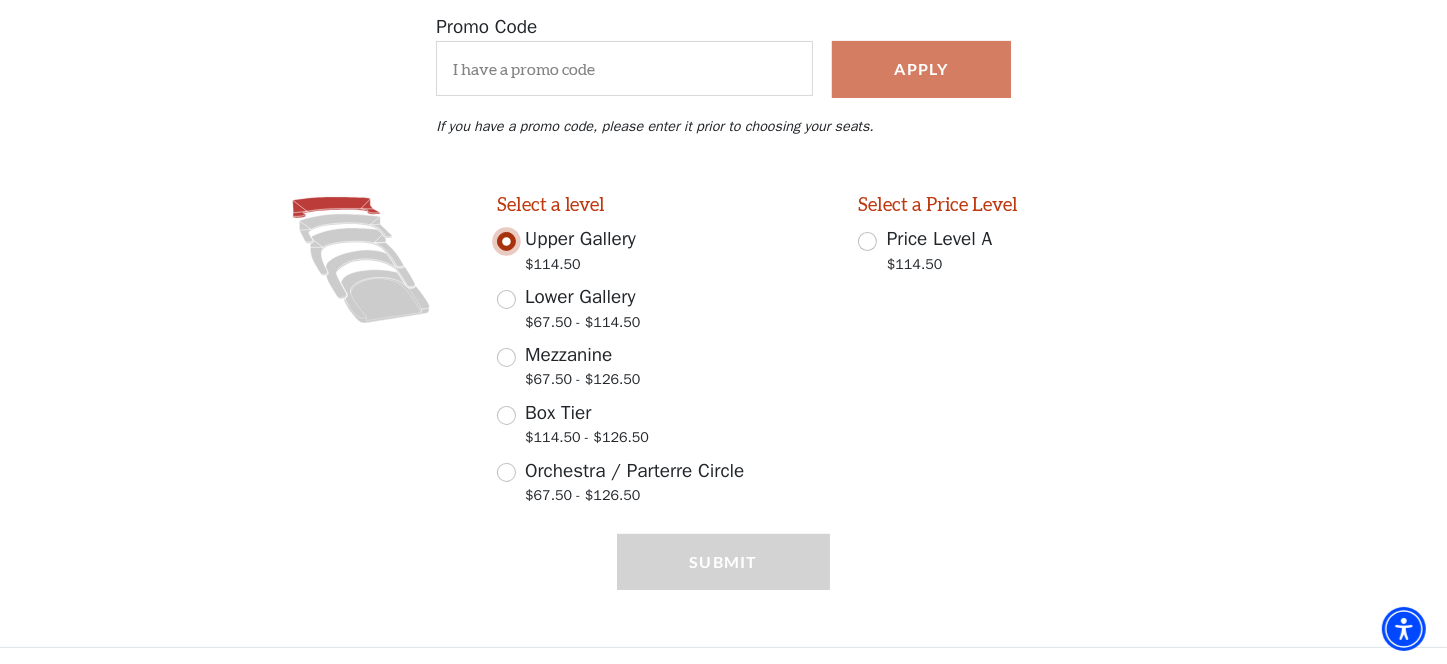 scroll, scrollTop: 0, scrollLeft: 0, axis: both 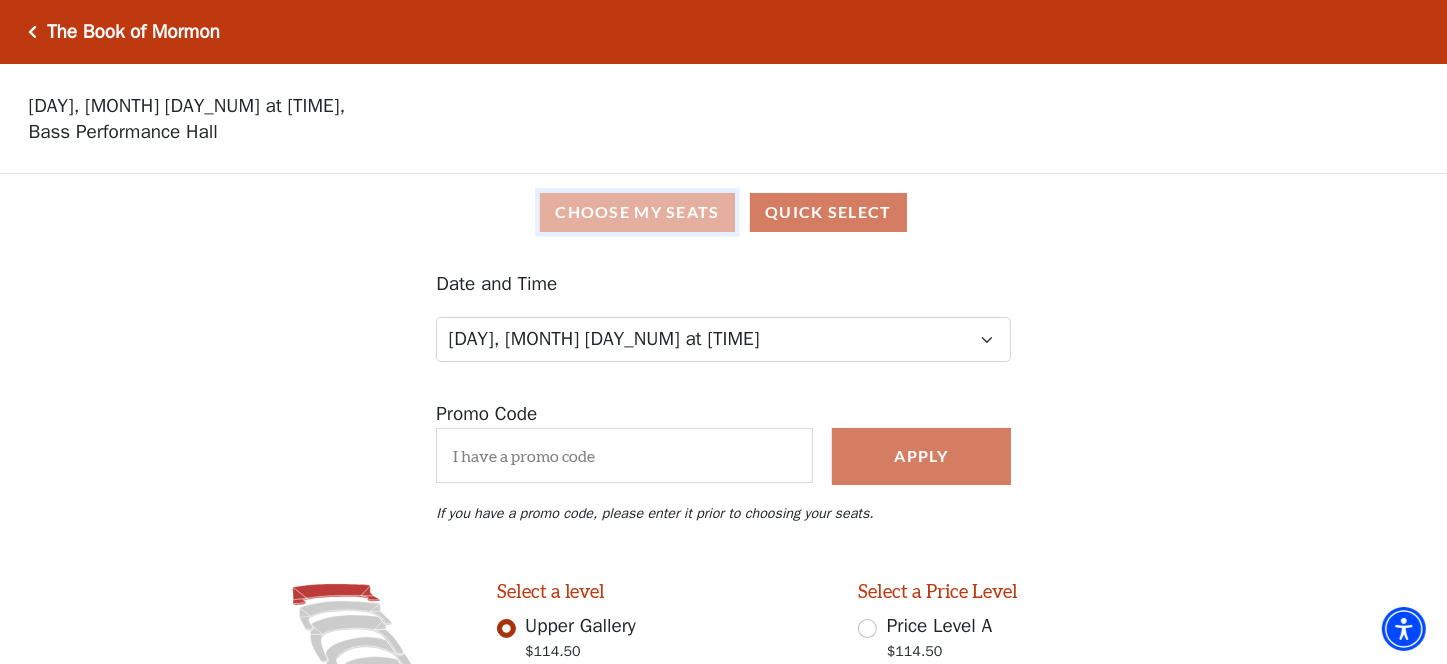 click on "Choose My Seats" at bounding box center [637, 212] 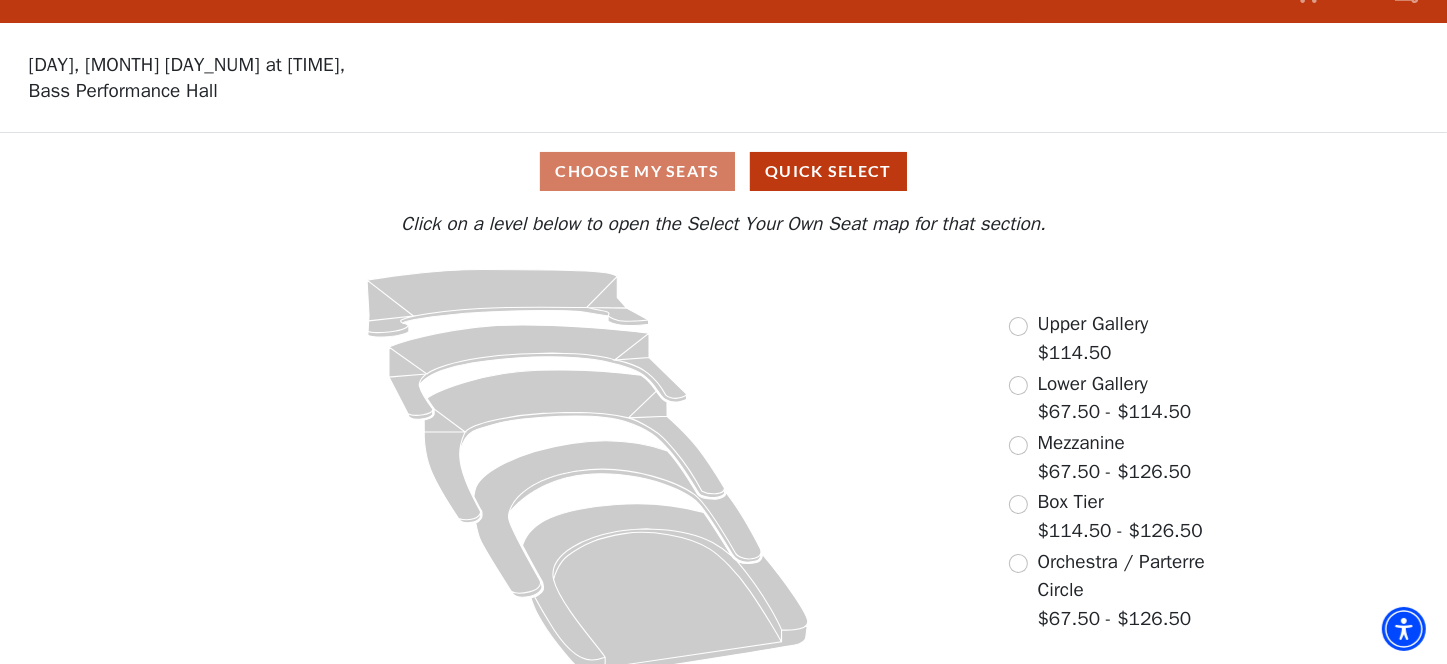 scroll, scrollTop: 64, scrollLeft: 0, axis: vertical 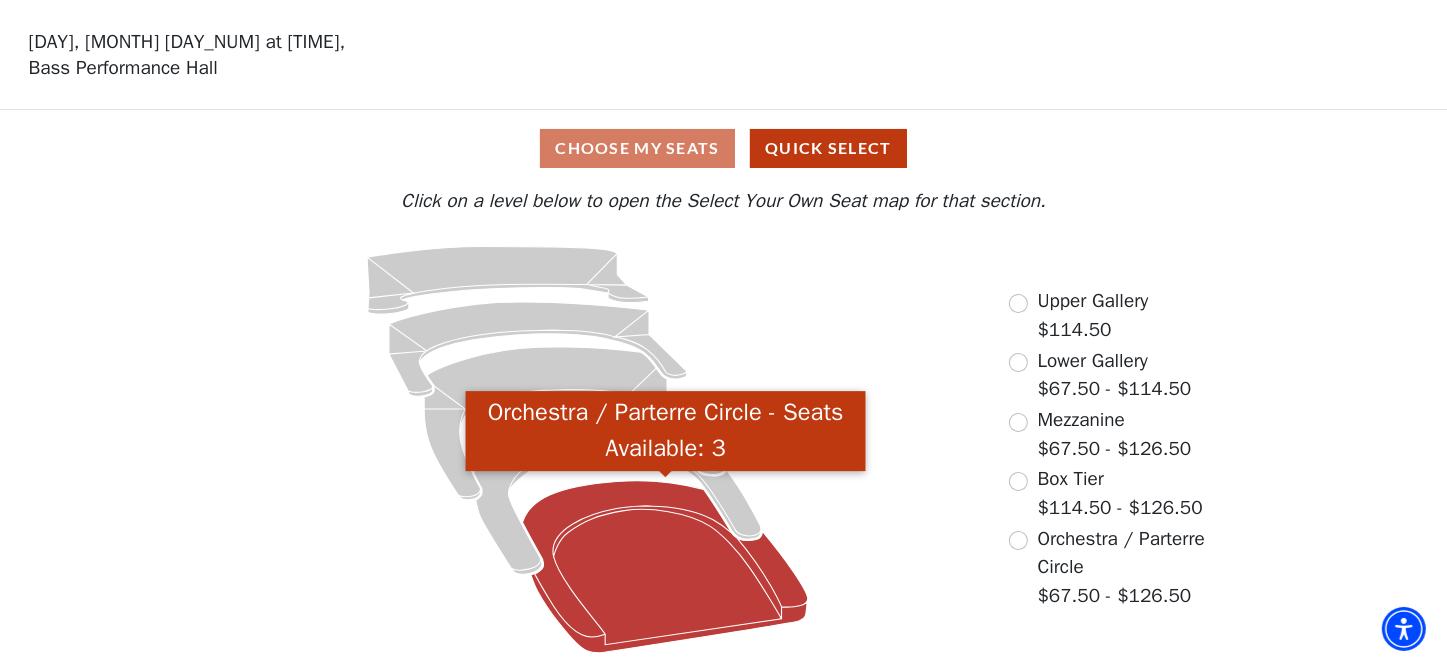 click 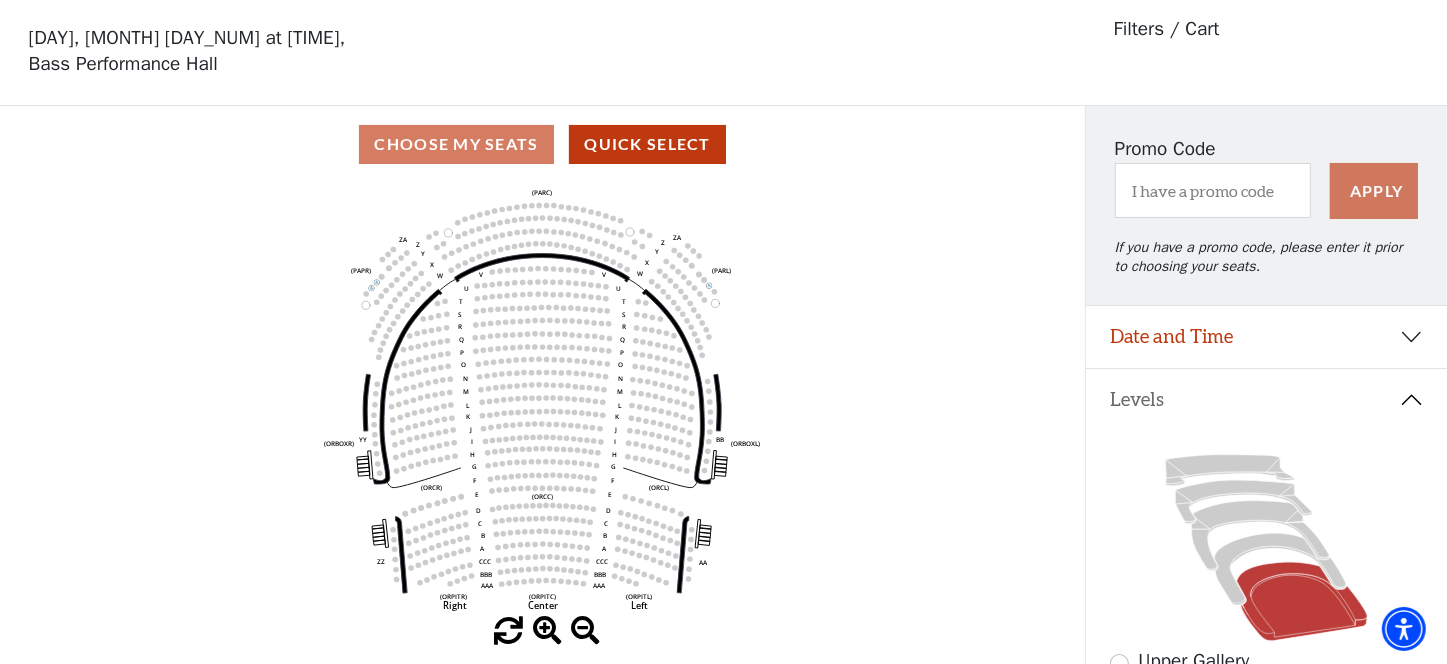 scroll, scrollTop: 92, scrollLeft: 0, axis: vertical 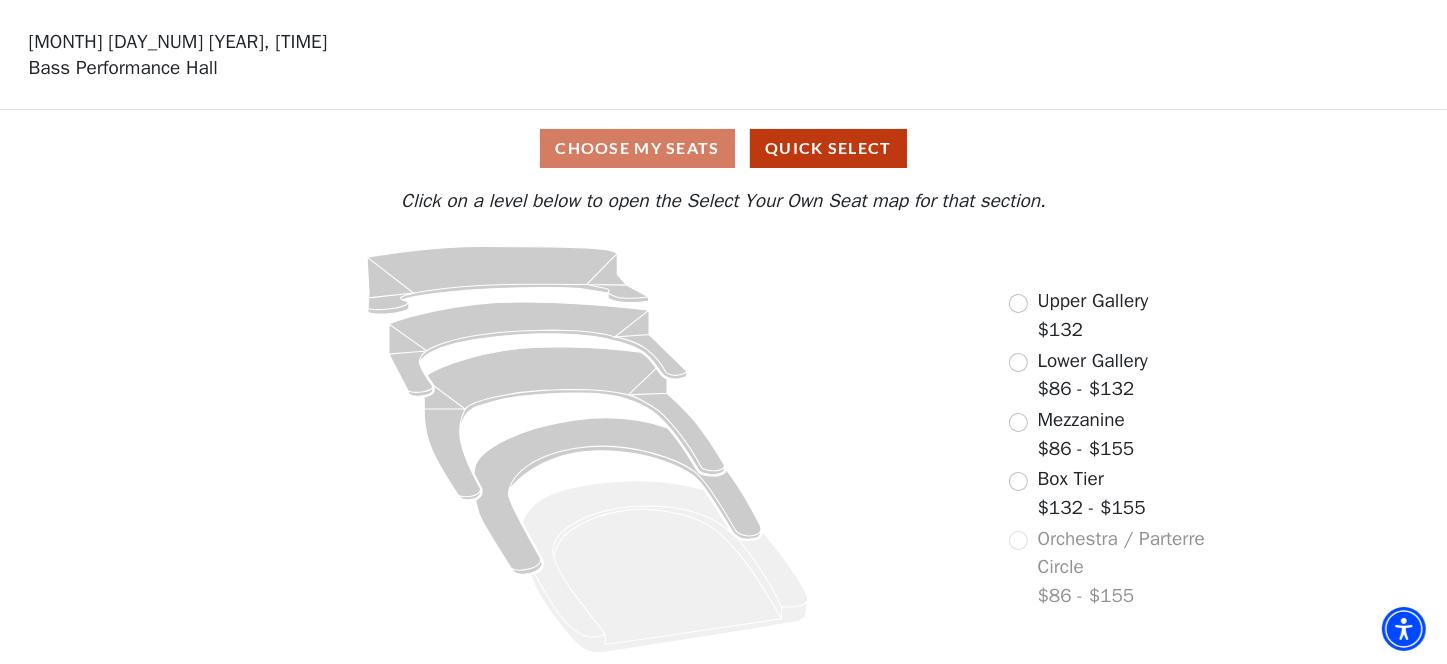 click on "Choose My Seats
Quick Select" at bounding box center [723, 148] 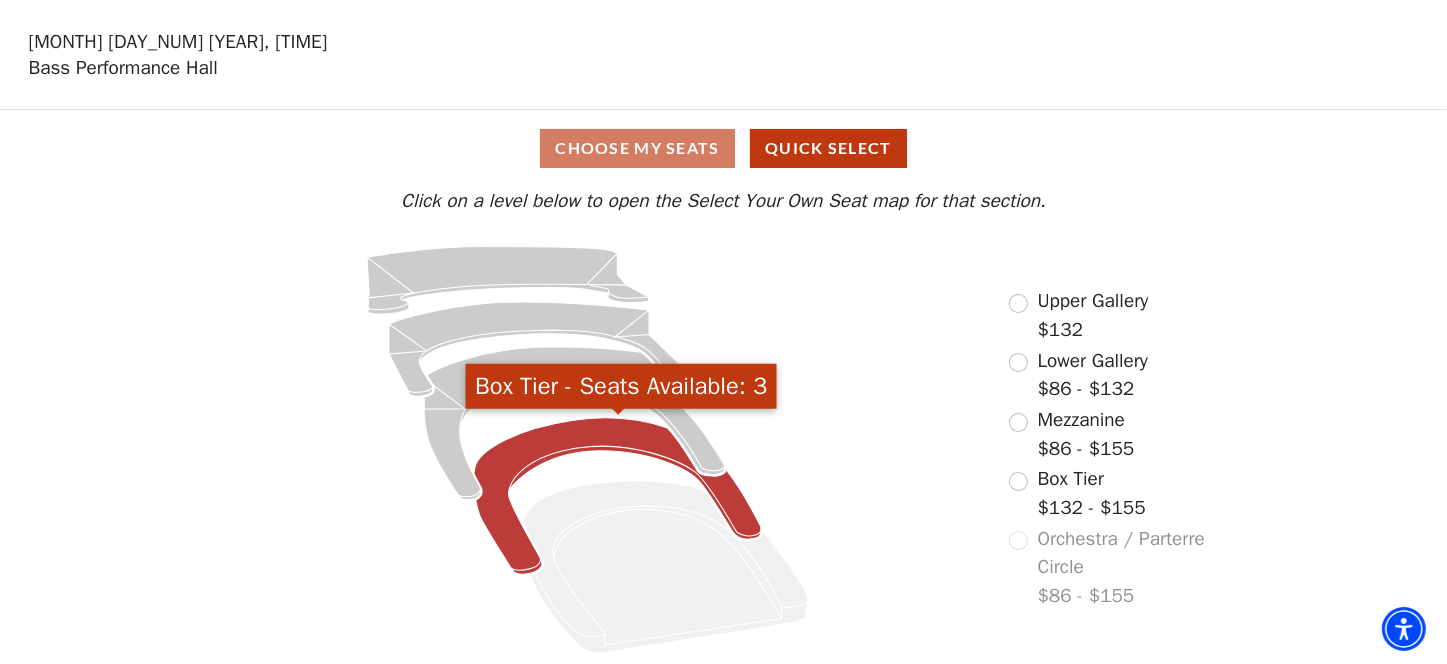 click 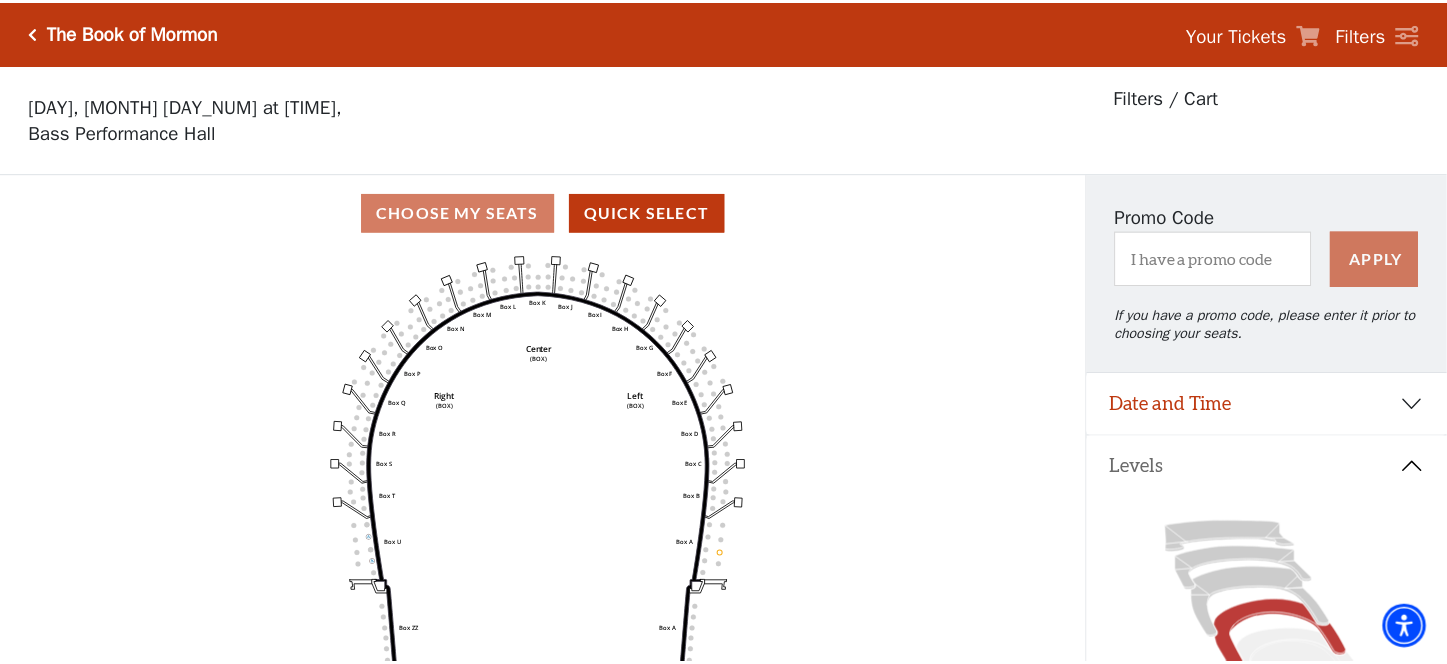 scroll, scrollTop: 92, scrollLeft: 0, axis: vertical 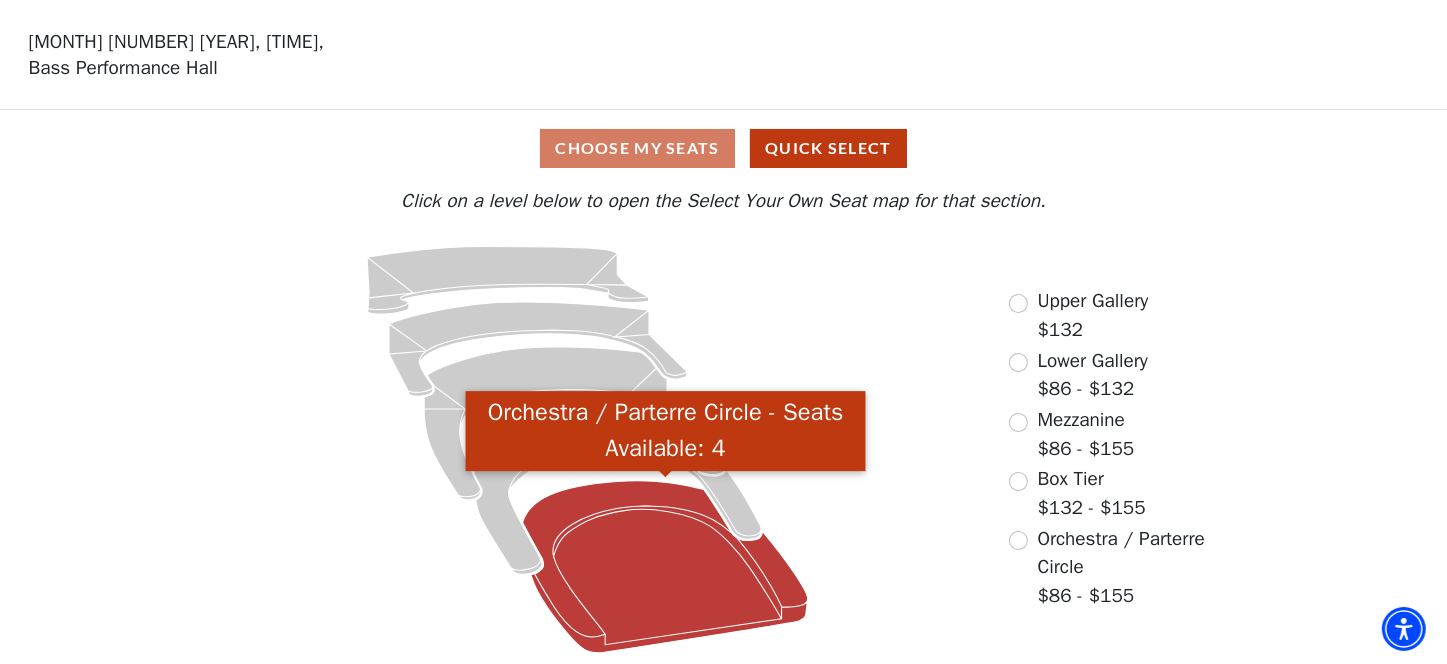 click 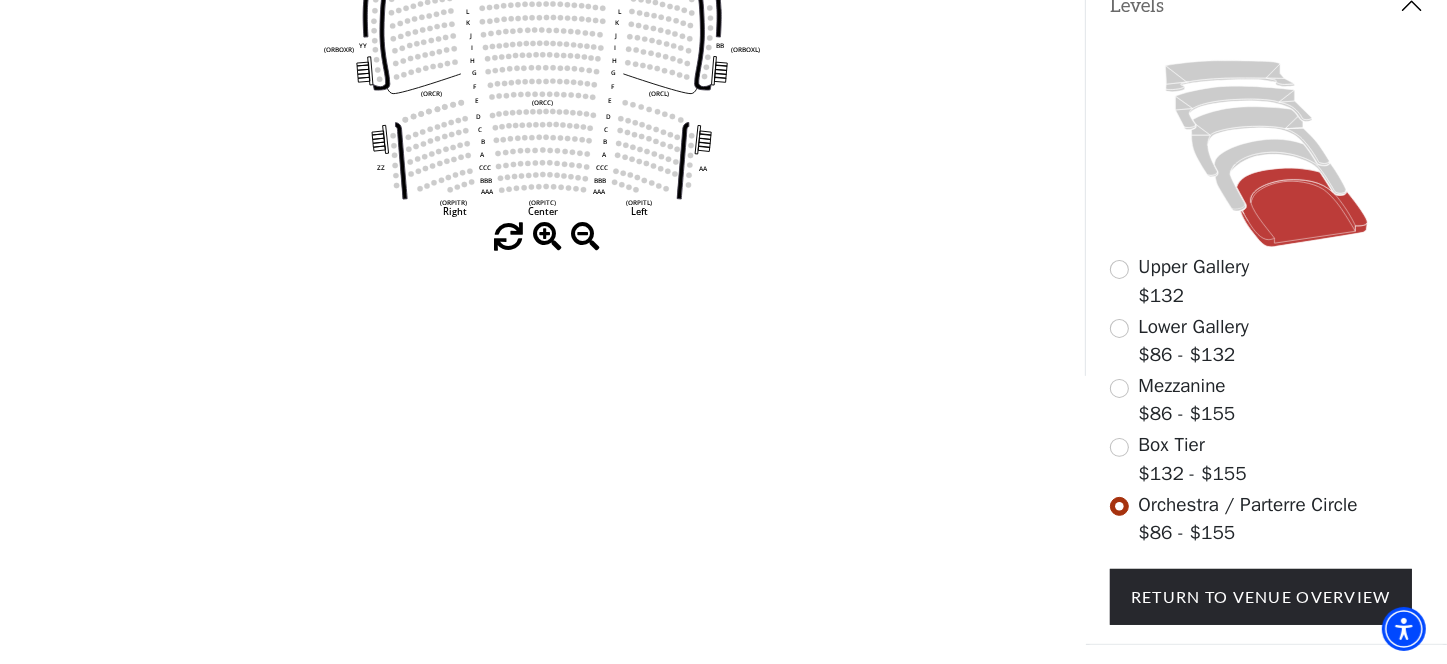scroll, scrollTop: 500, scrollLeft: 0, axis: vertical 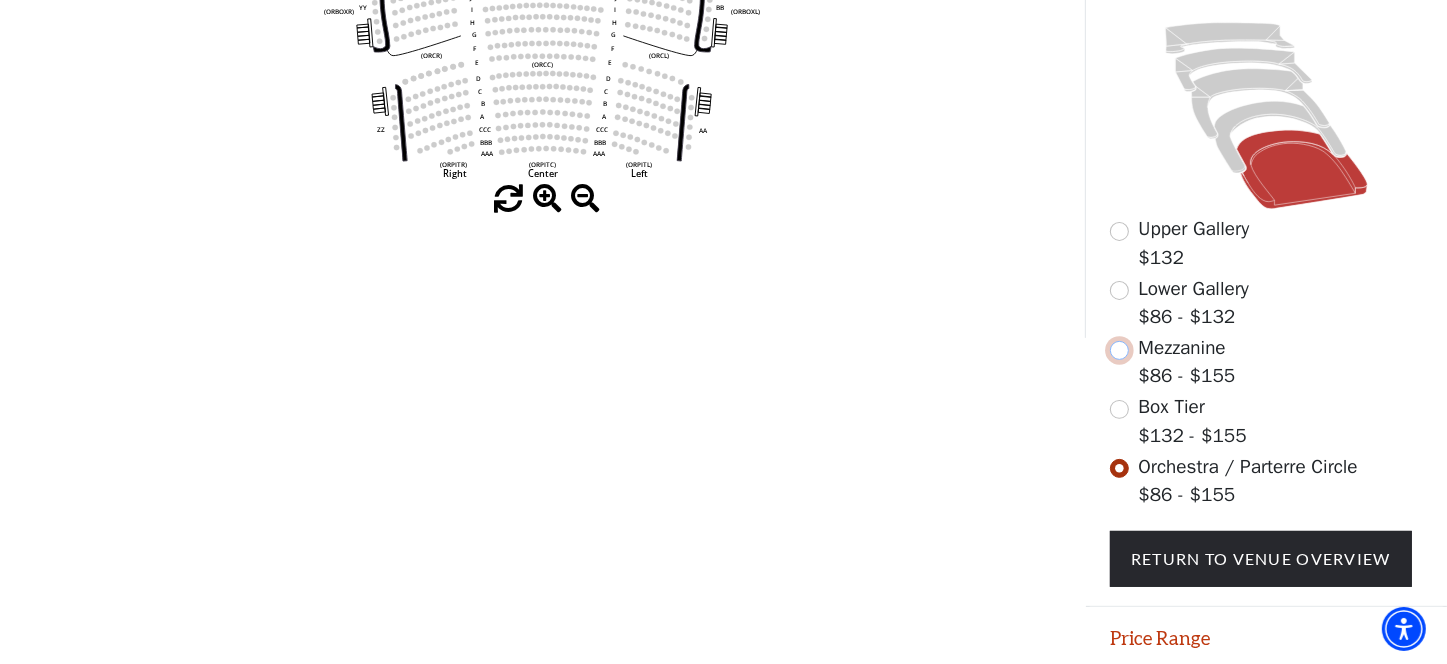 click at bounding box center (1119, 350) 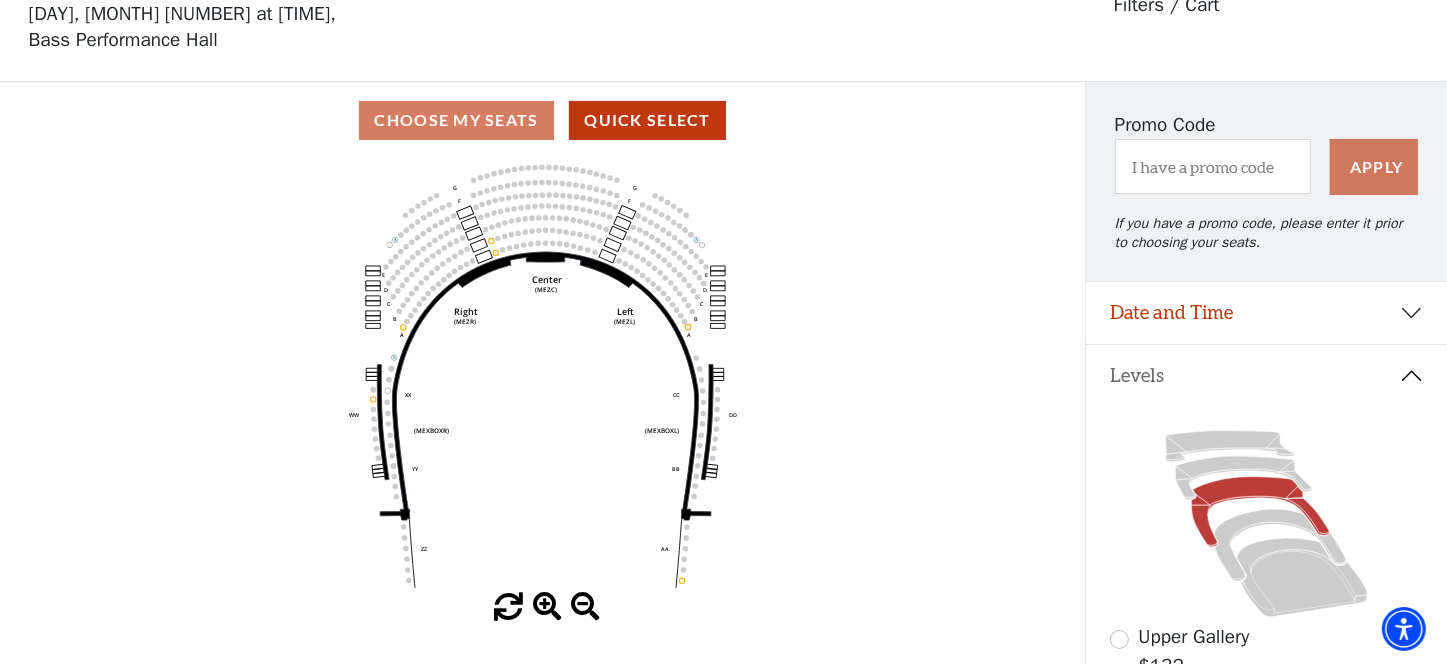 scroll, scrollTop: 0, scrollLeft: 0, axis: both 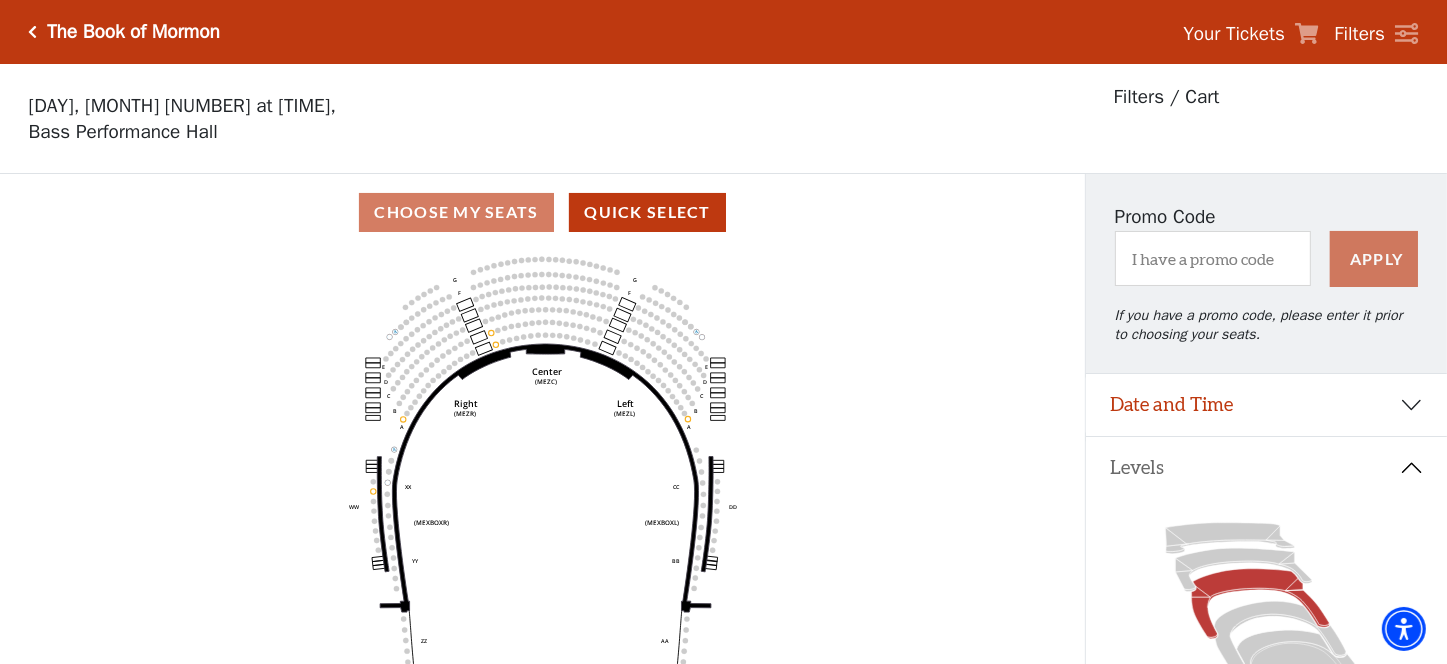 click on "Levels" at bounding box center [1266, 468] 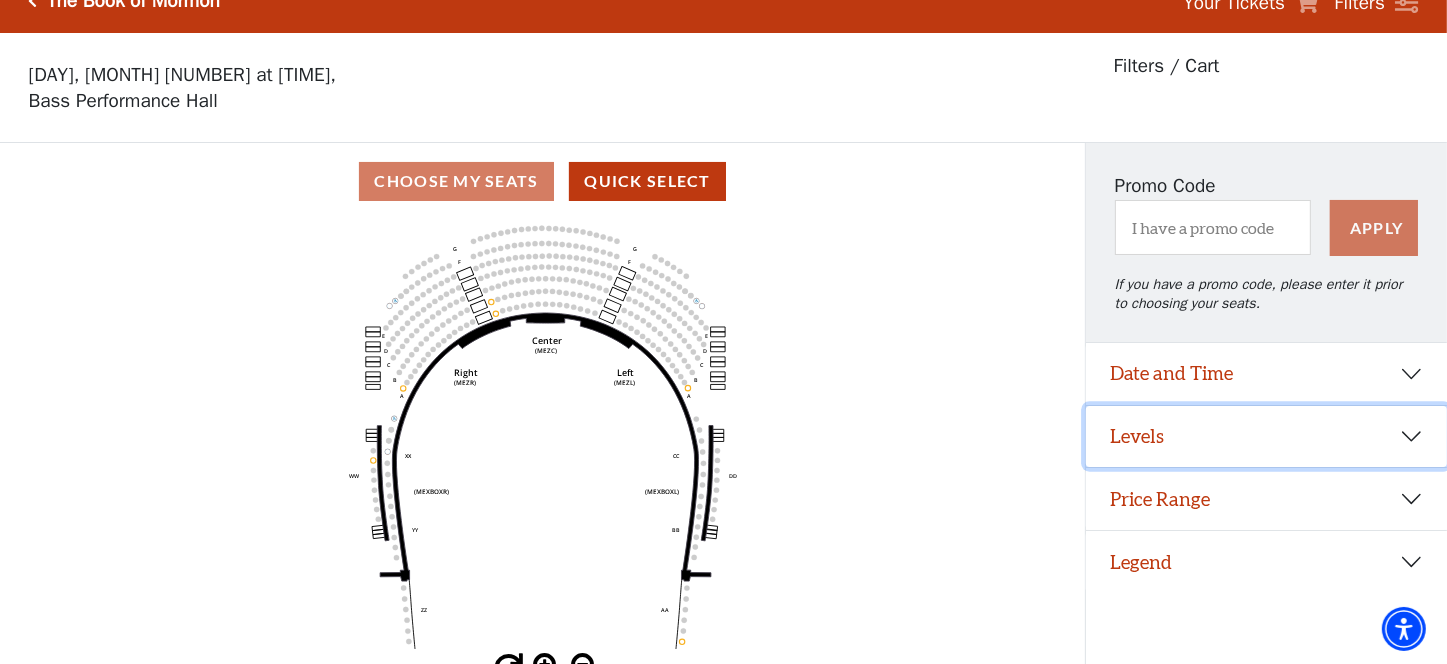 scroll, scrollTop: 48, scrollLeft: 0, axis: vertical 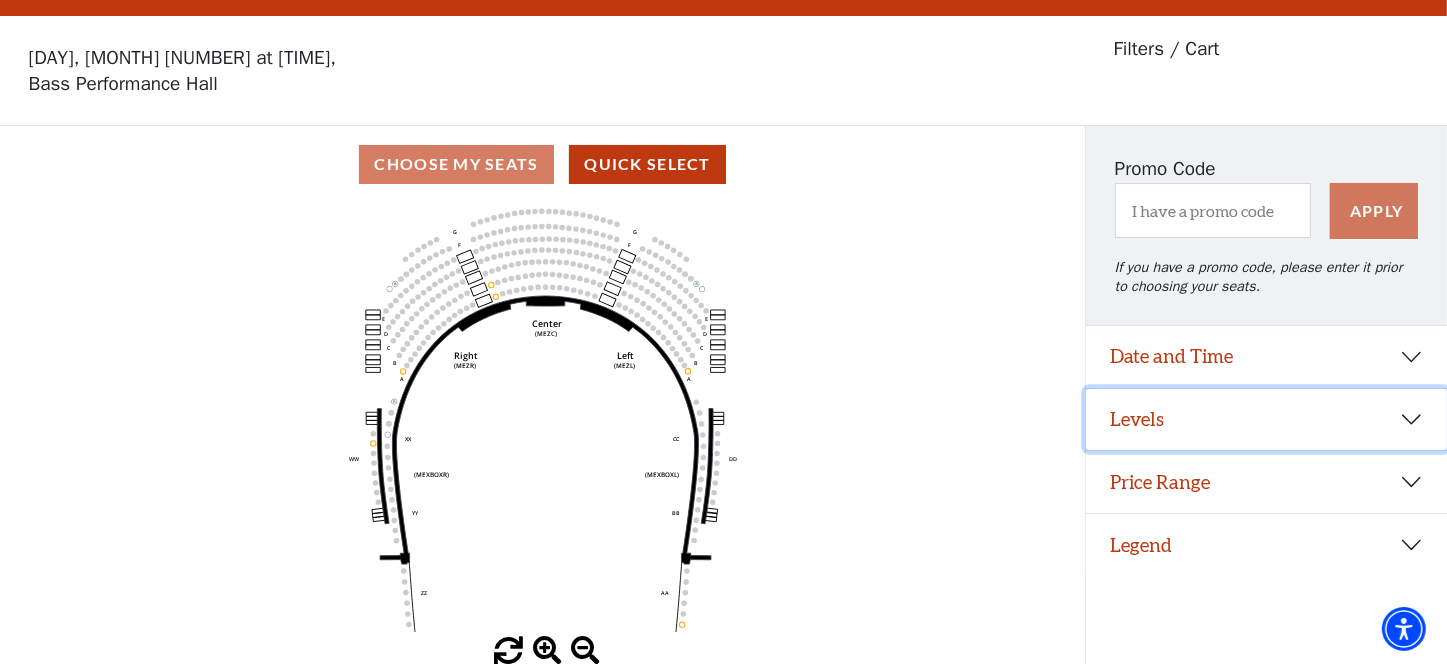 click on "Levels" at bounding box center (1266, 420) 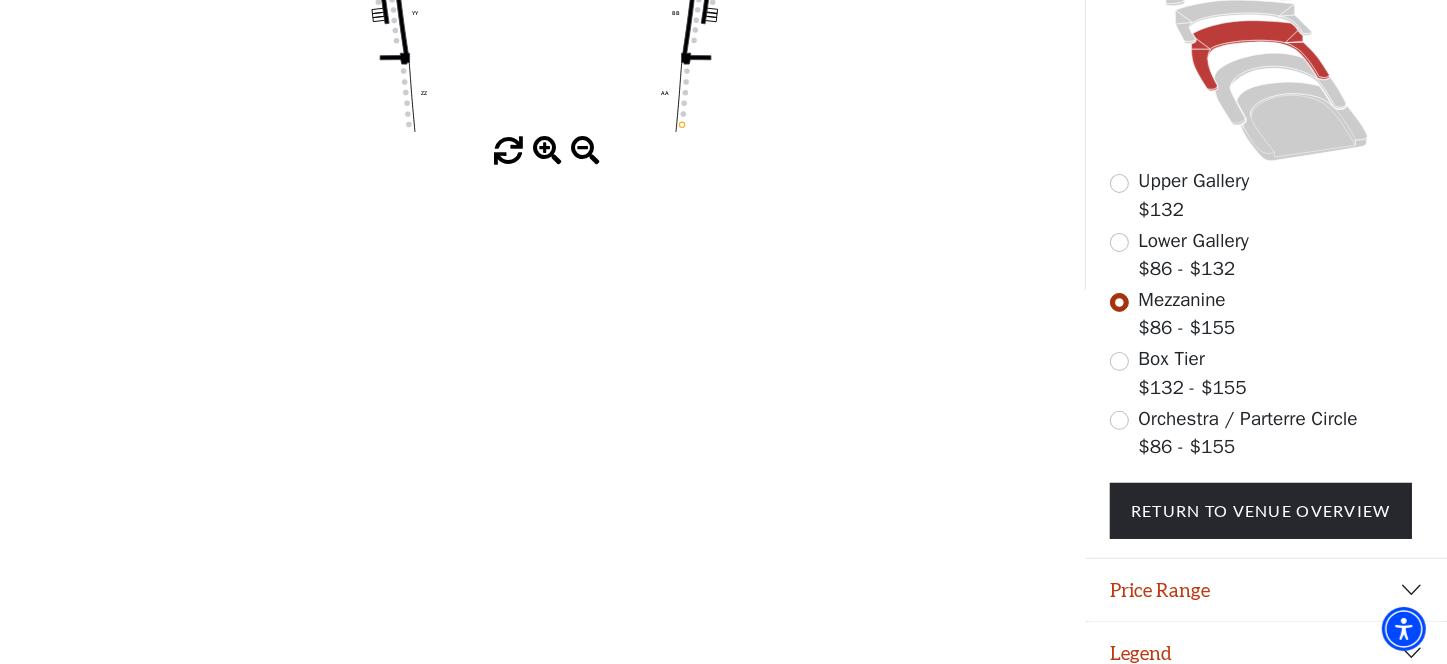 scroll, scrollTop: 448, scrollLeft: 0, axis: vertical 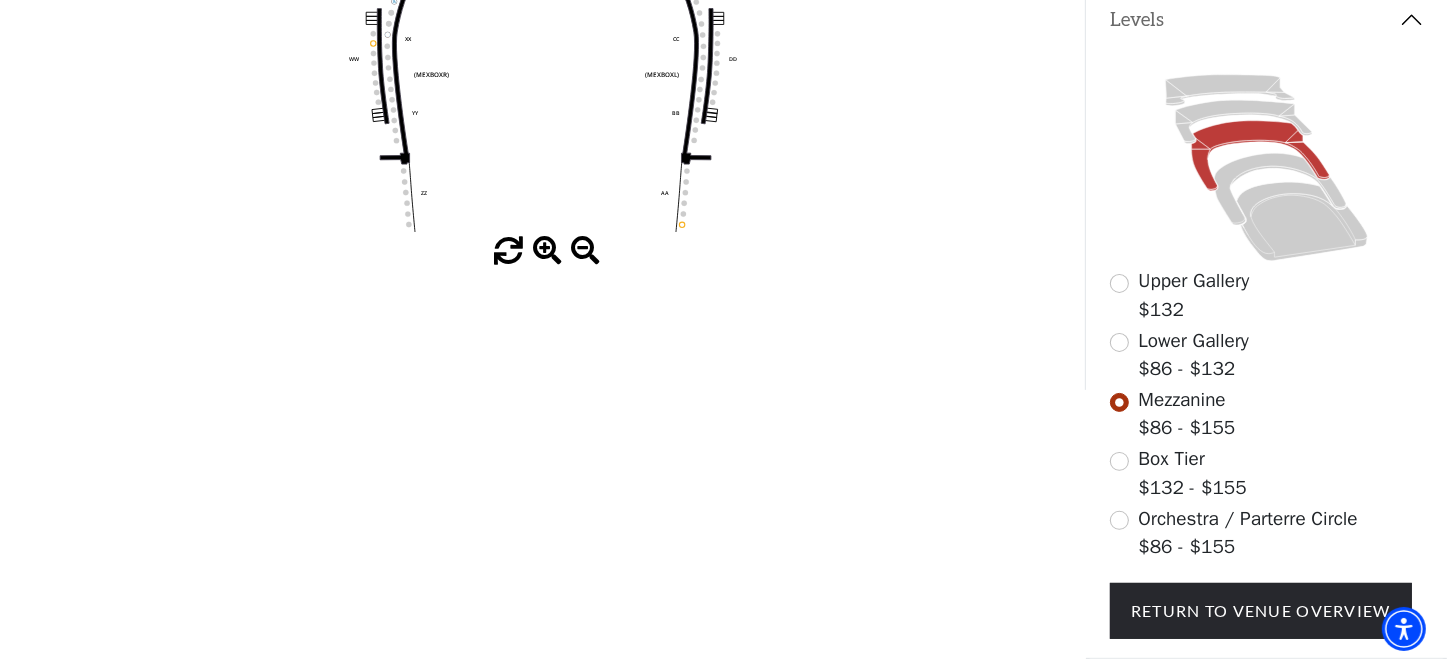 click on "Lower Gallery $86 - $132" at bounding box center (1266, 355) 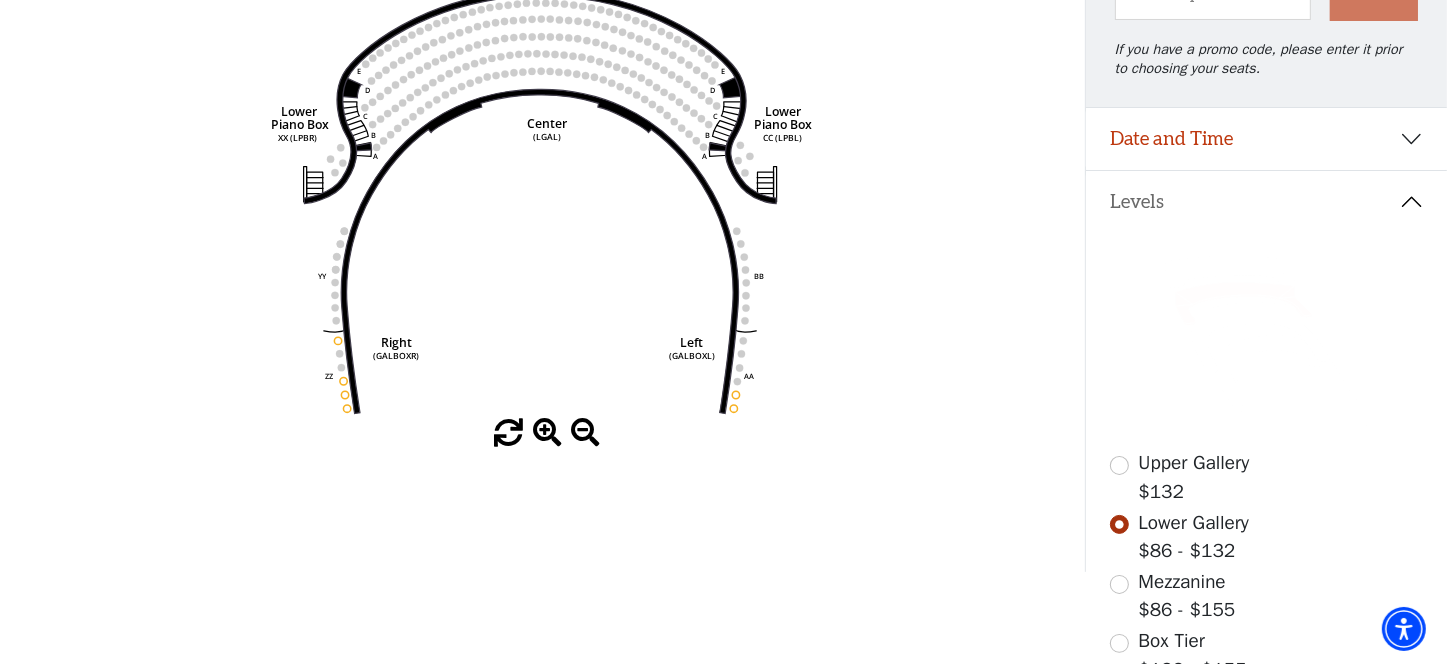 scroll, scrollTop: 300, scrollLeft: 0, axis: vertical 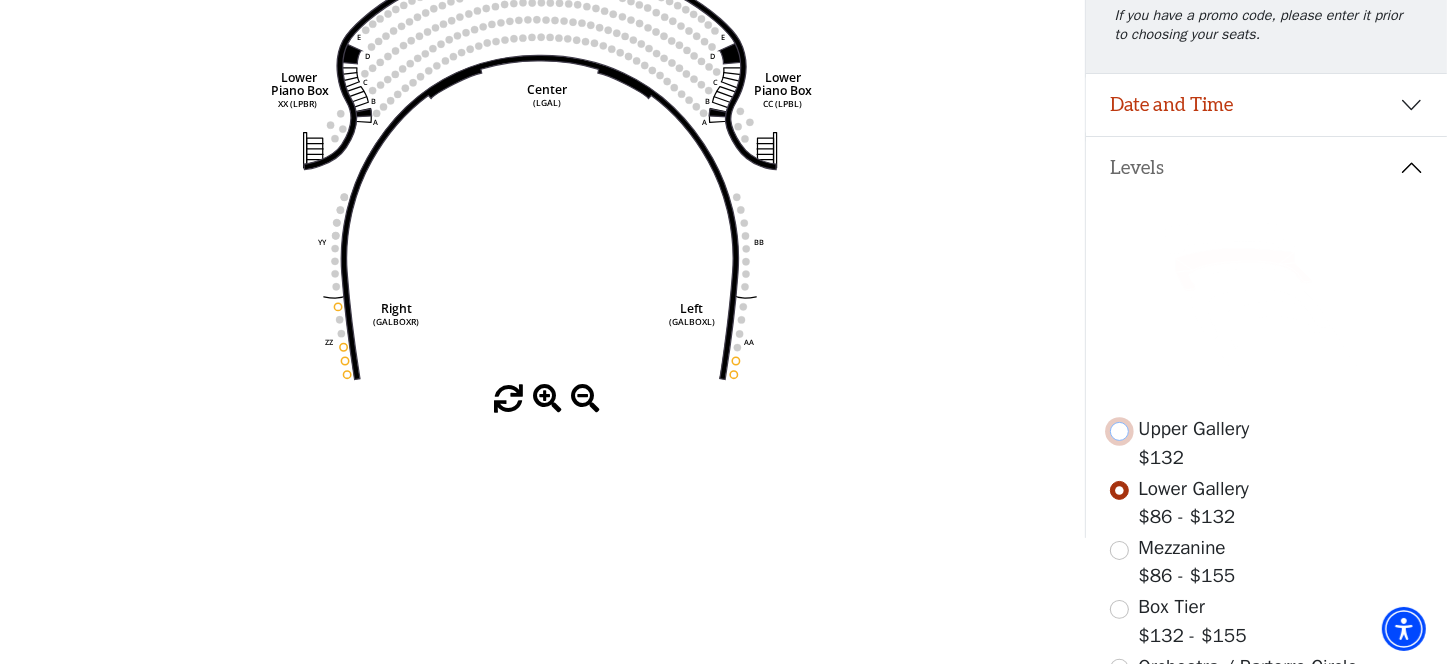 click at bounding box center (1119, 431) 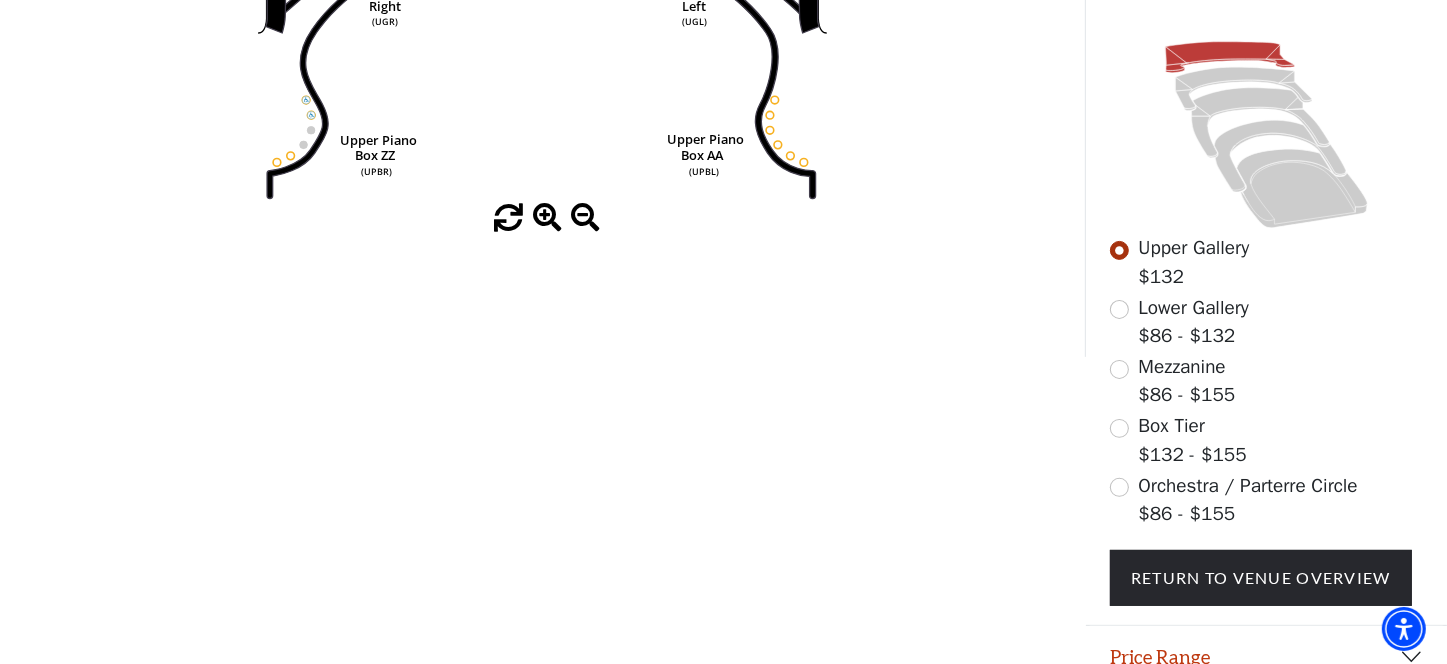 scroll, scrollTop: 500, scrollLeft: 0, axis: vertical 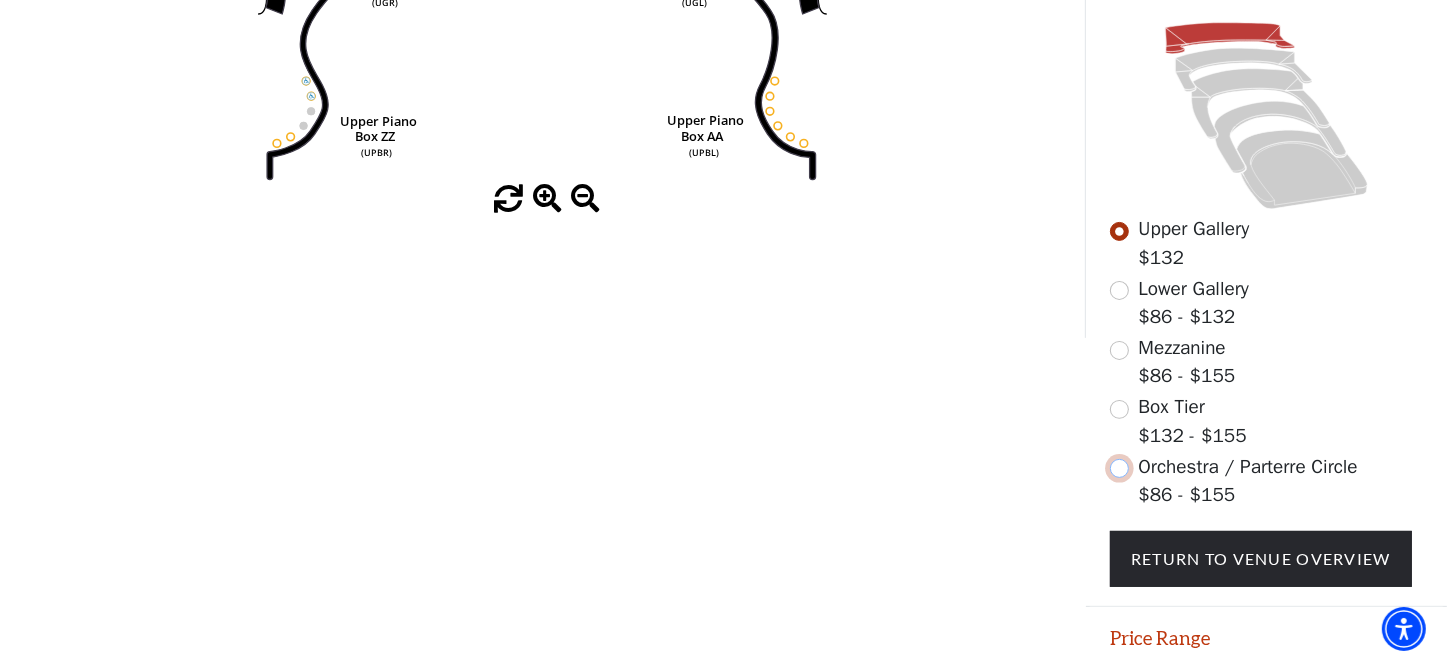 click at bounding box center [1119, 468] 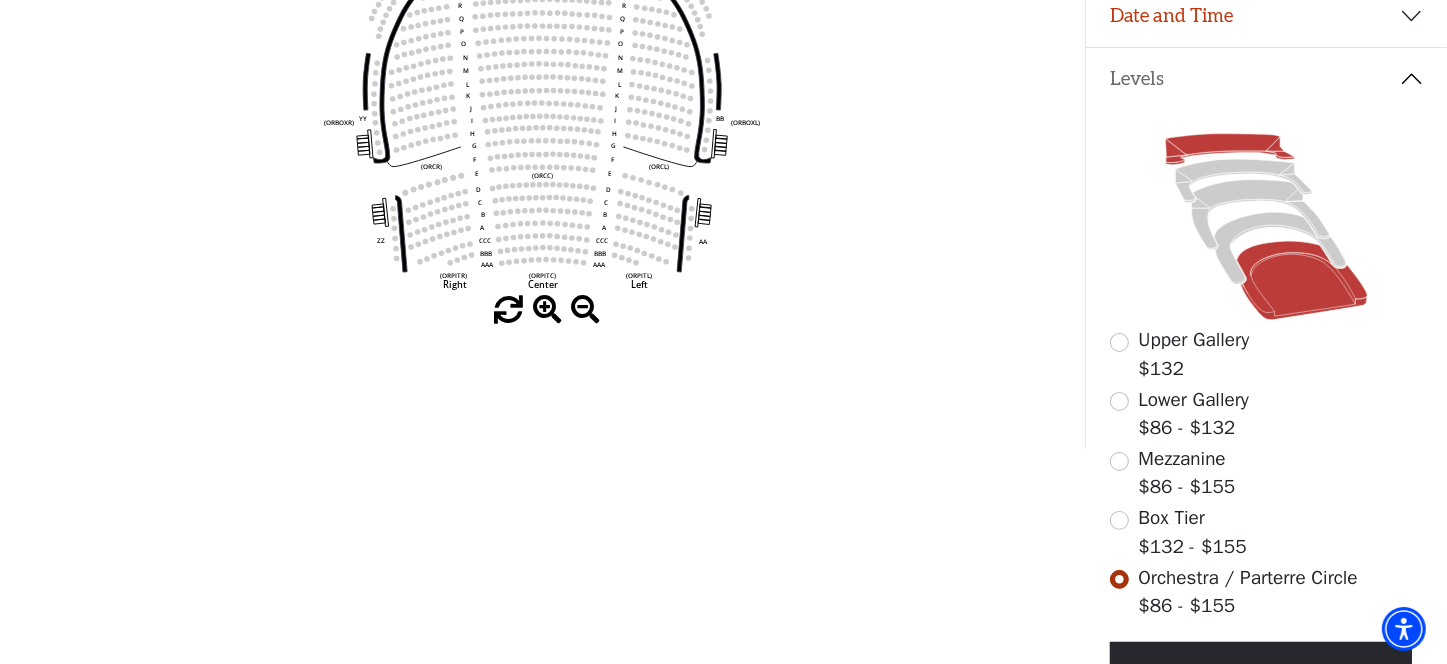 scroll, scrollTop: 392, scrollLeft: 0, axis: vertical 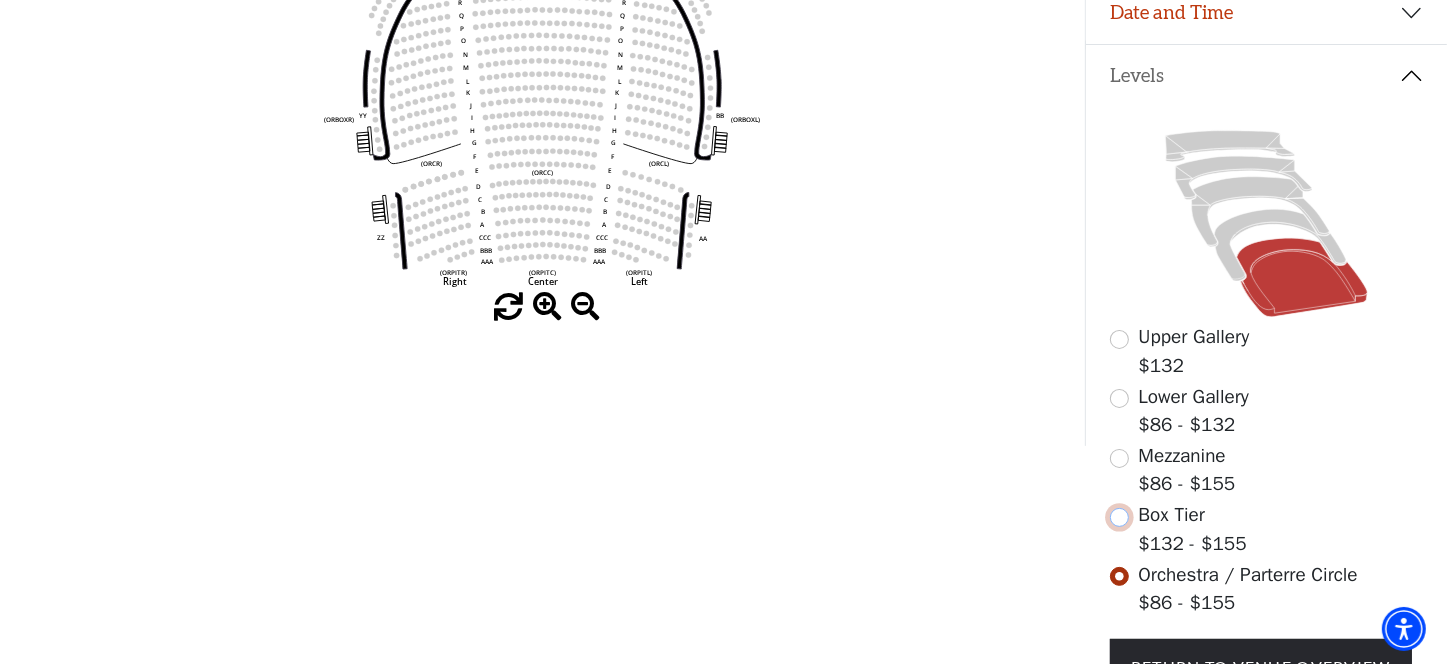click at bounding box center (1119, 517) 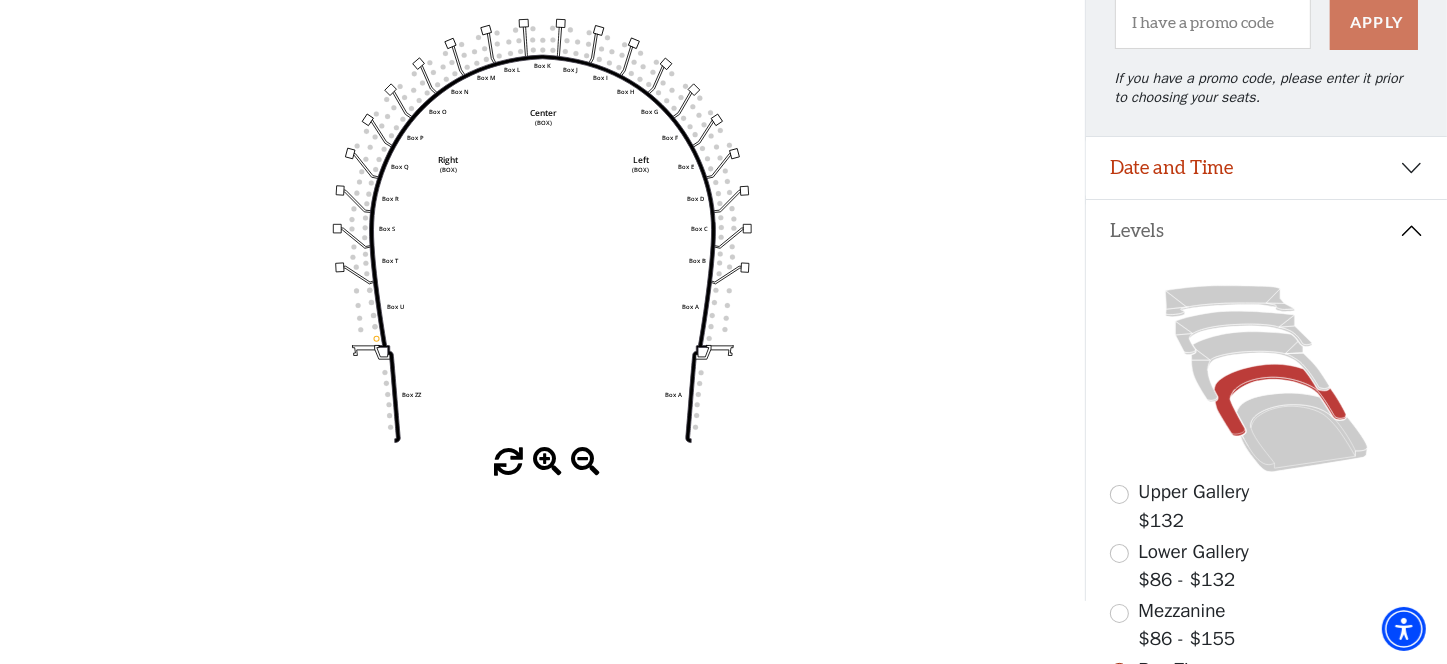 scroll, scrollTop: 500, scrollLeft: 0, axis: vertical 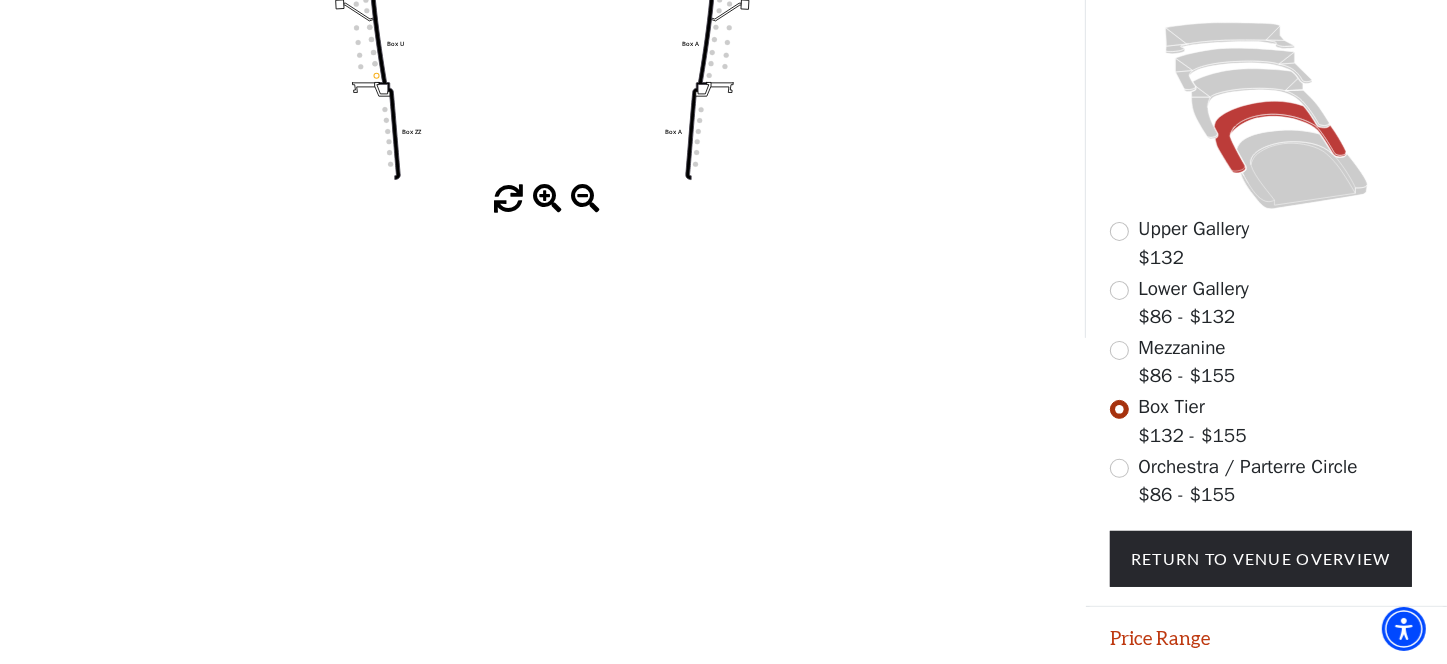 click on "Upper Gallery $132
Lower Gallery $86 - $132
Mezzanine $86 - $155
Box Tier $132 - $155
Orchestra / Parterre Circle $86 - $155
Return To Venue Overview" at bounding box center [1266, 302] 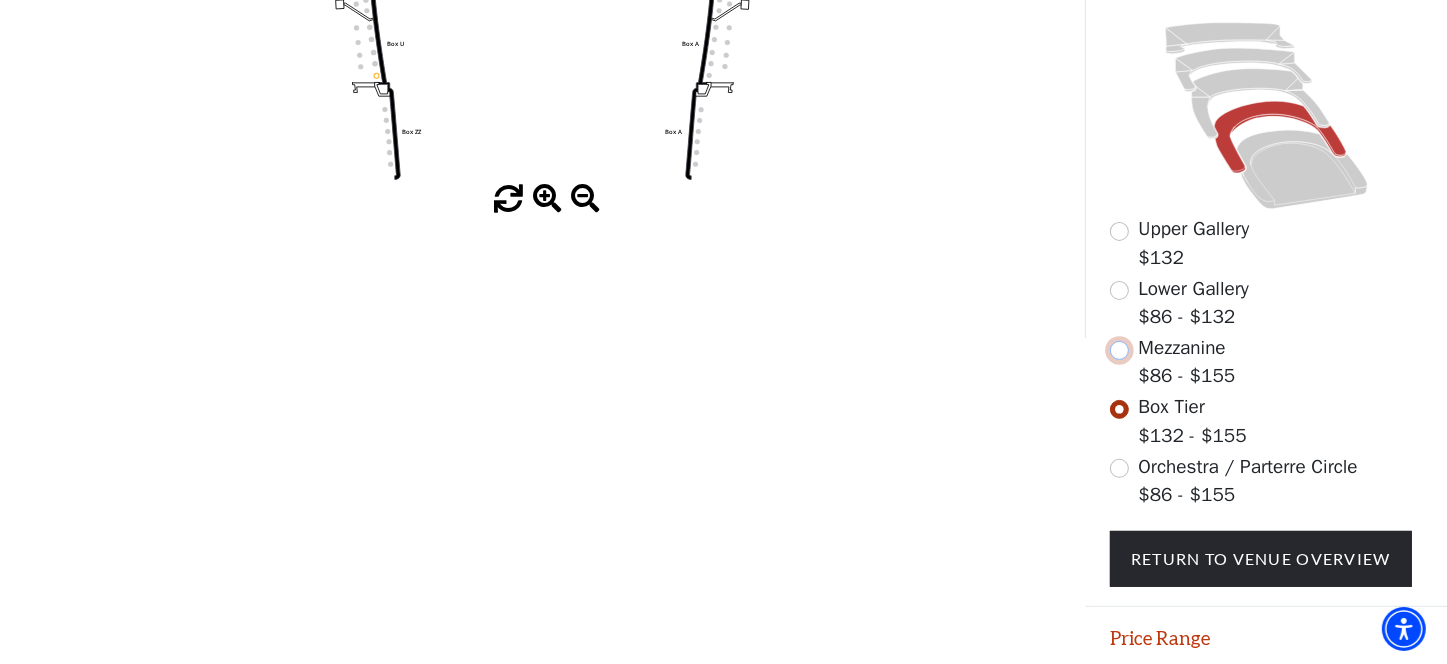 click at bounding box center [1119, 350] 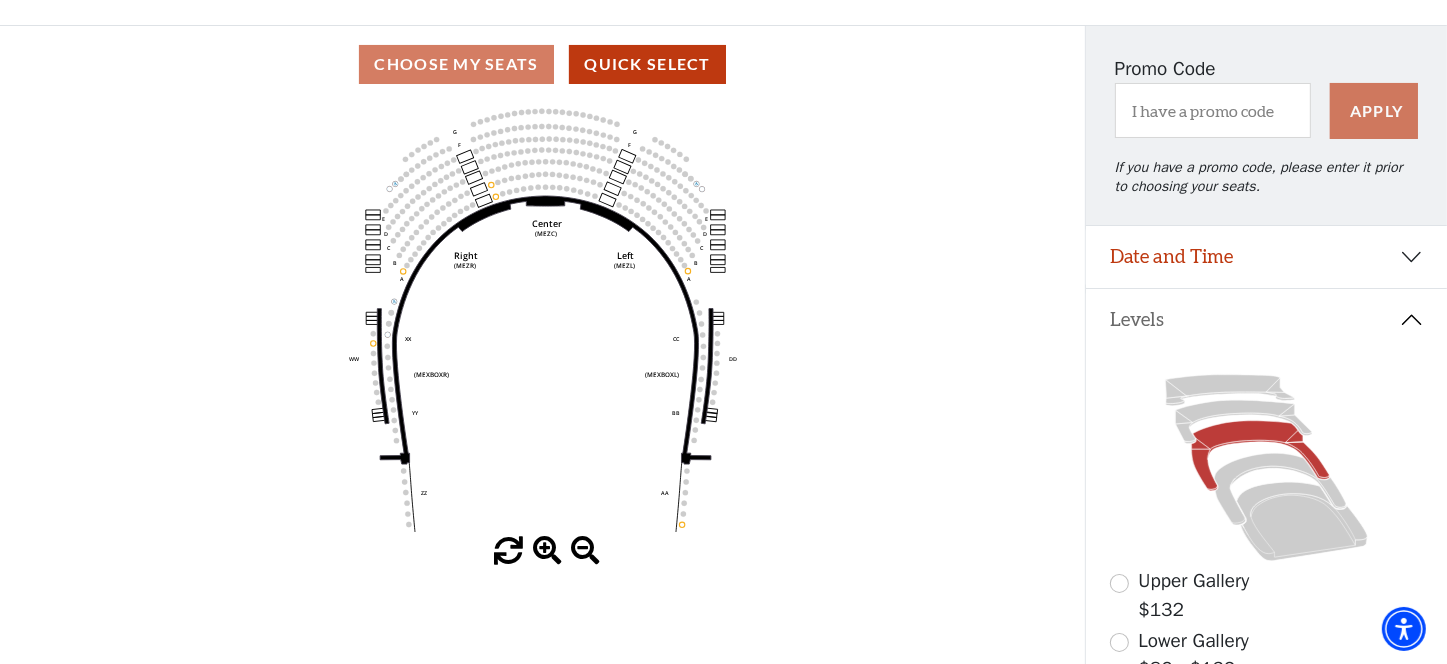 scroll, scrollTop: 0, scrollLeft: 0, axis: both 